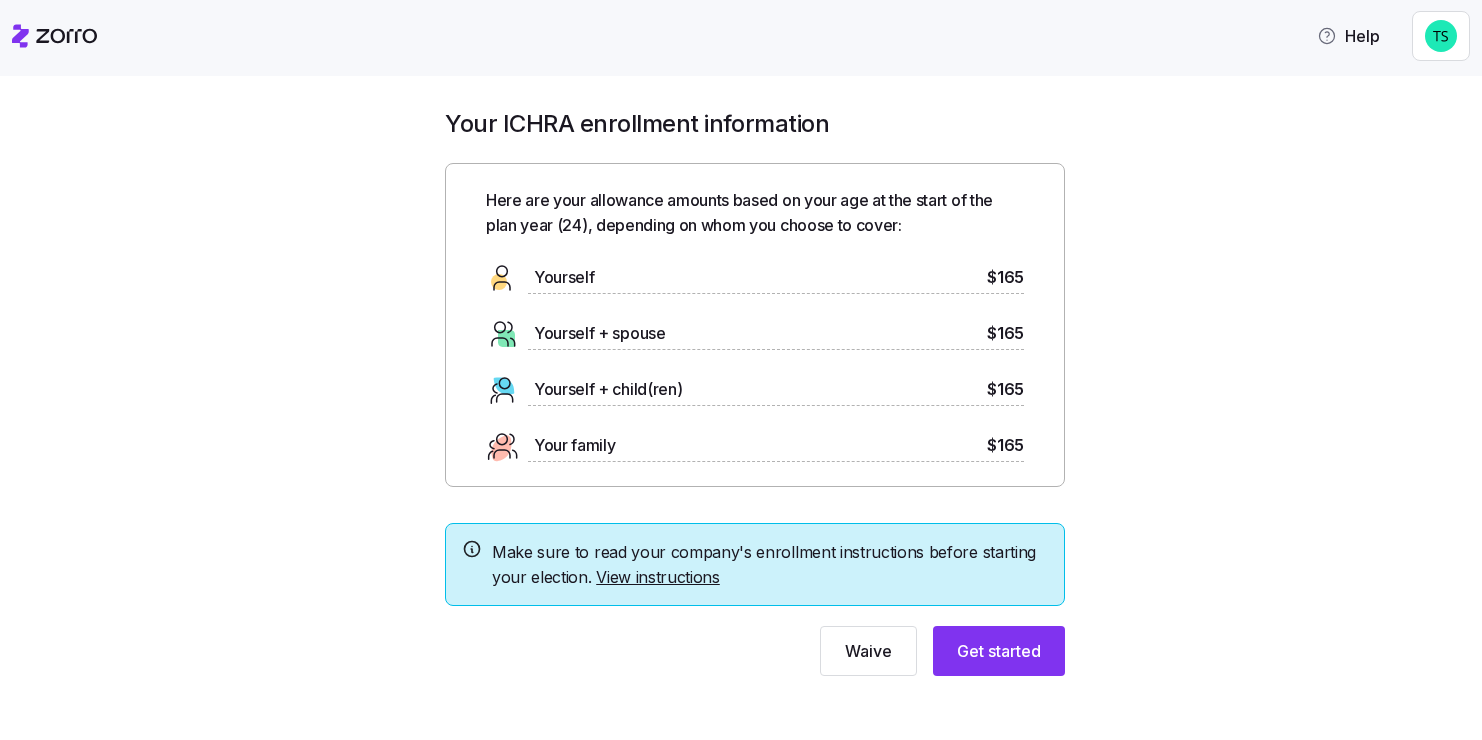 scroll, scrollTop: 0, scrollLeft: 0, axis: both 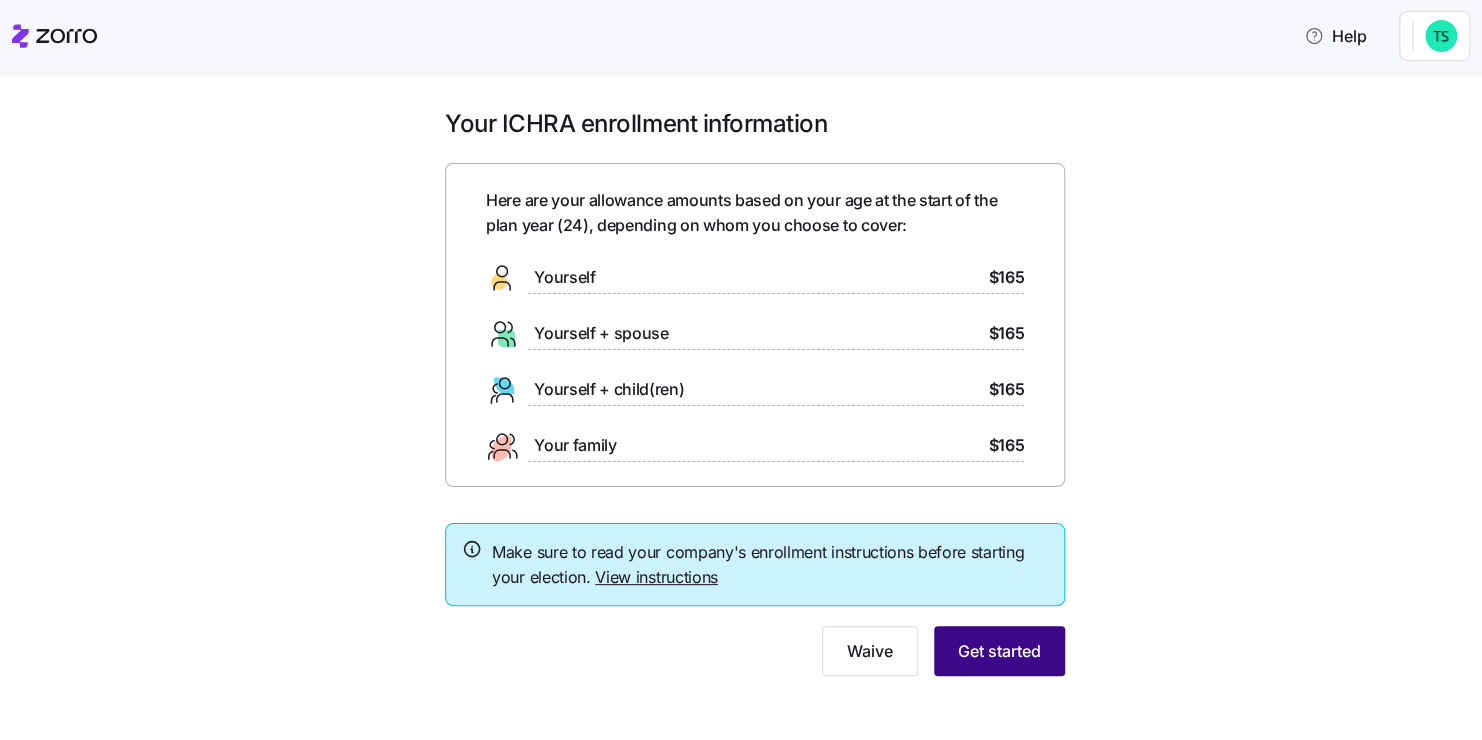 click on "Get started" at bounding box center [999, 651] 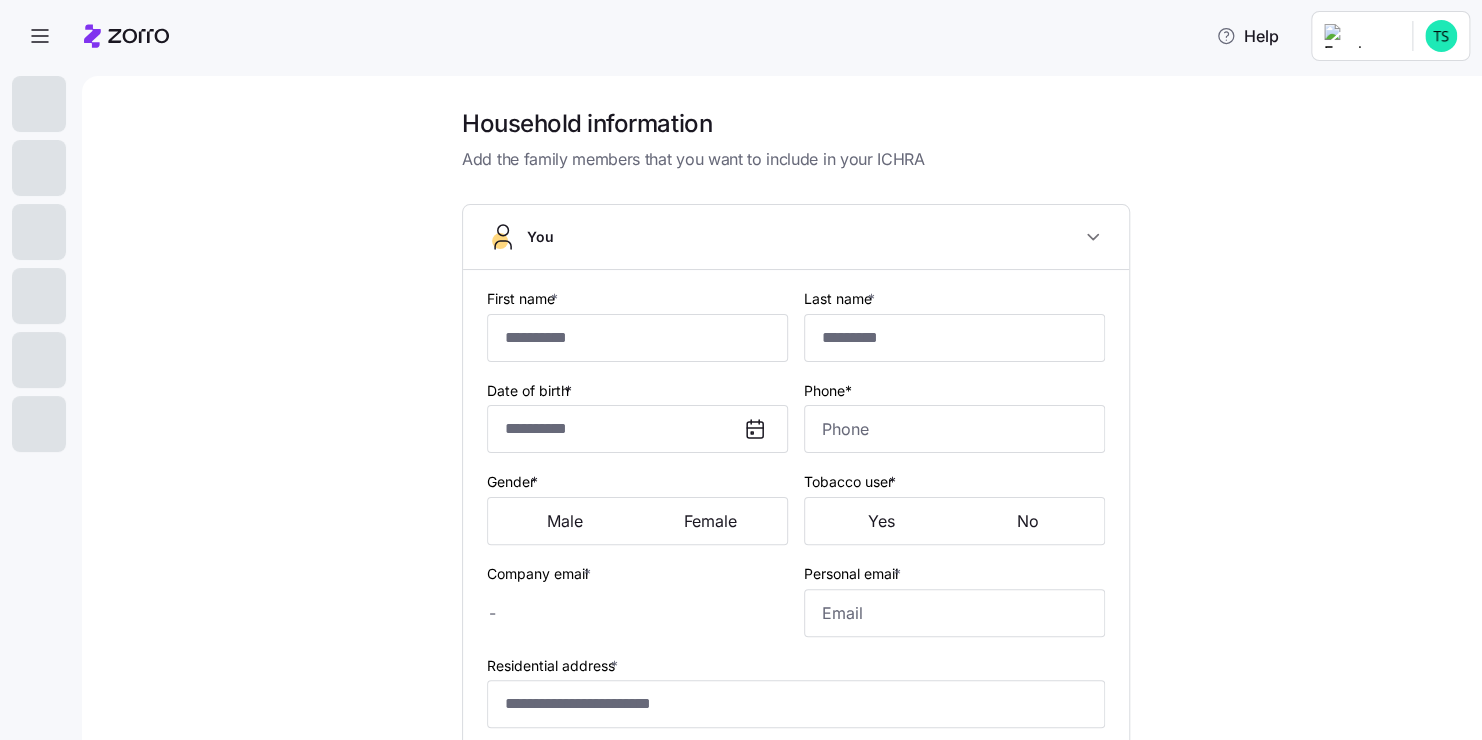 type on "******" 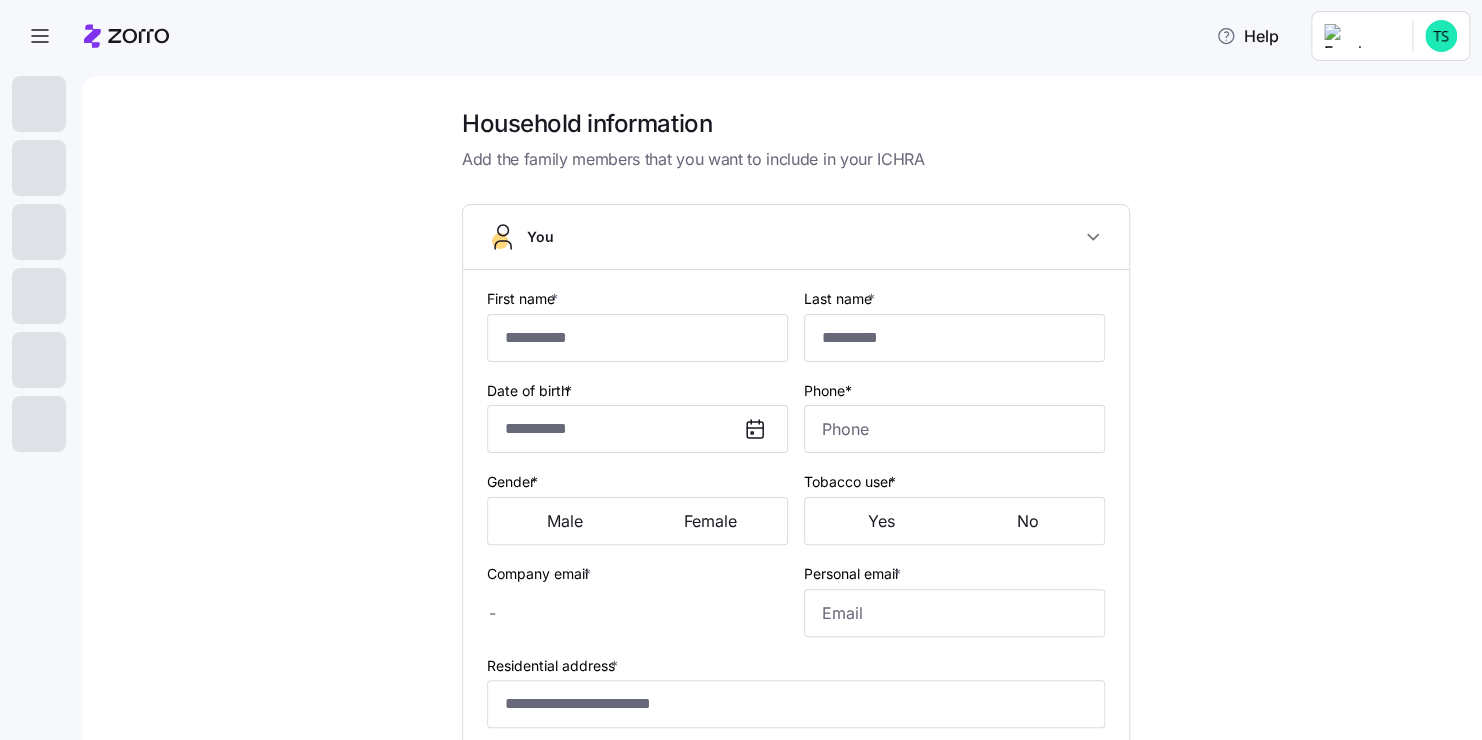 type on "**********" 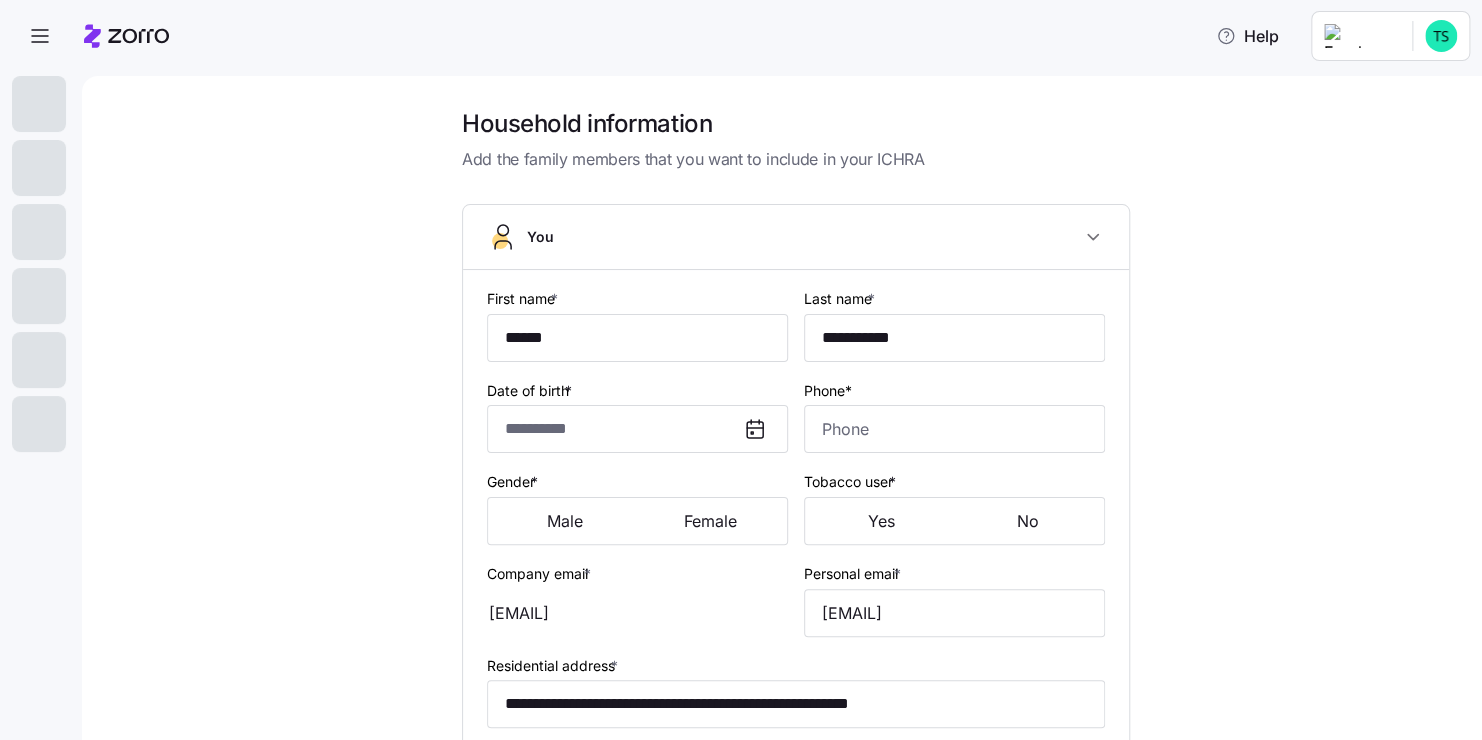 type on "**********" 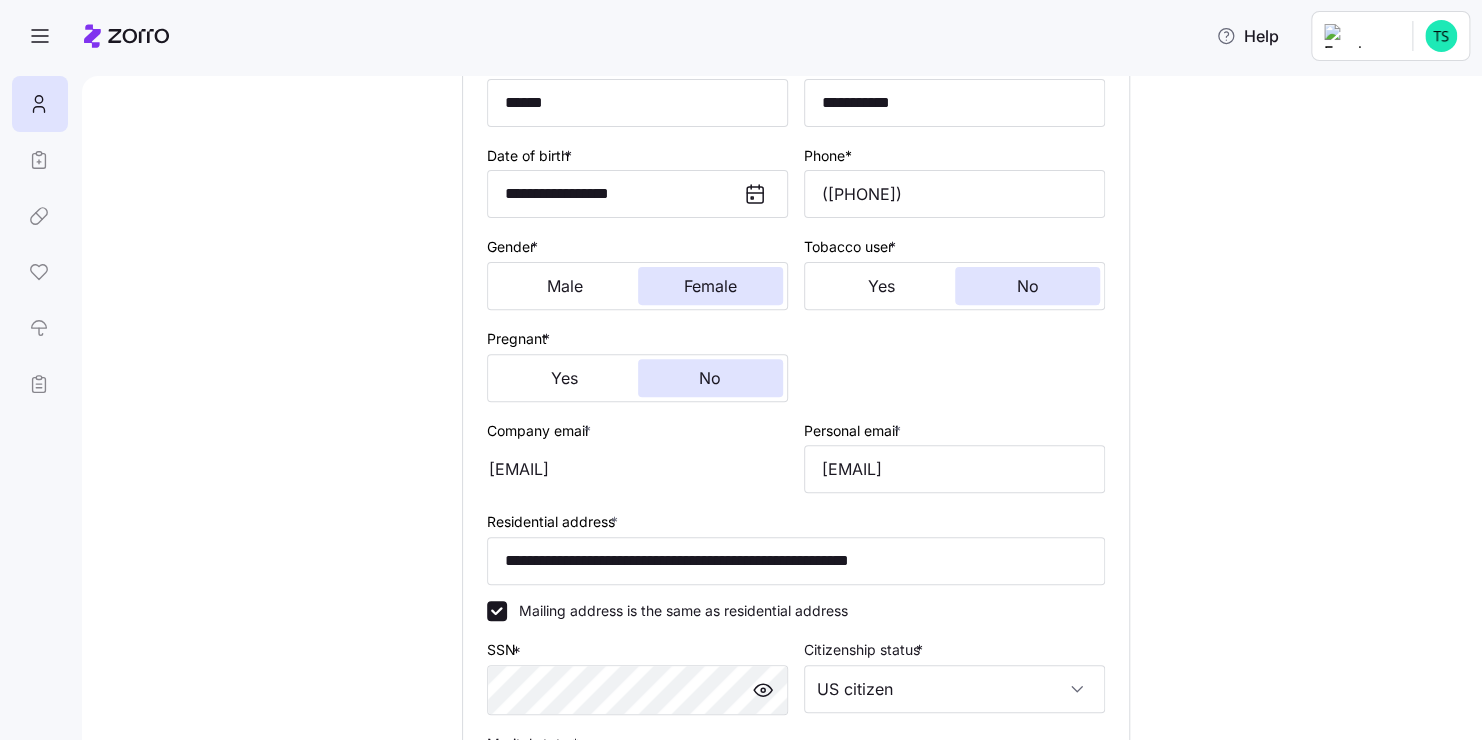scroll, scrollTop: 582, scrollLeft: 0, axis: vertical 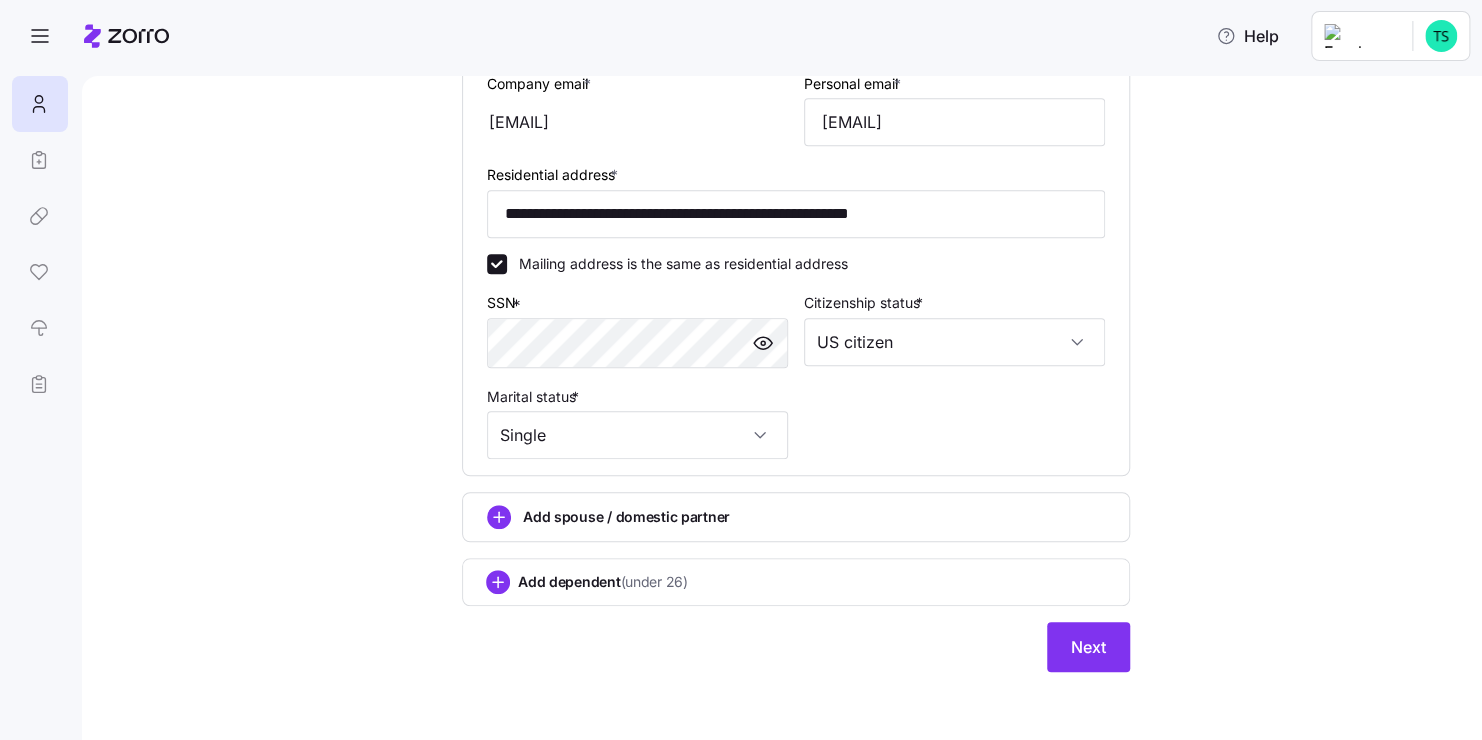 click on "**********" at bounding box center (796, 111) 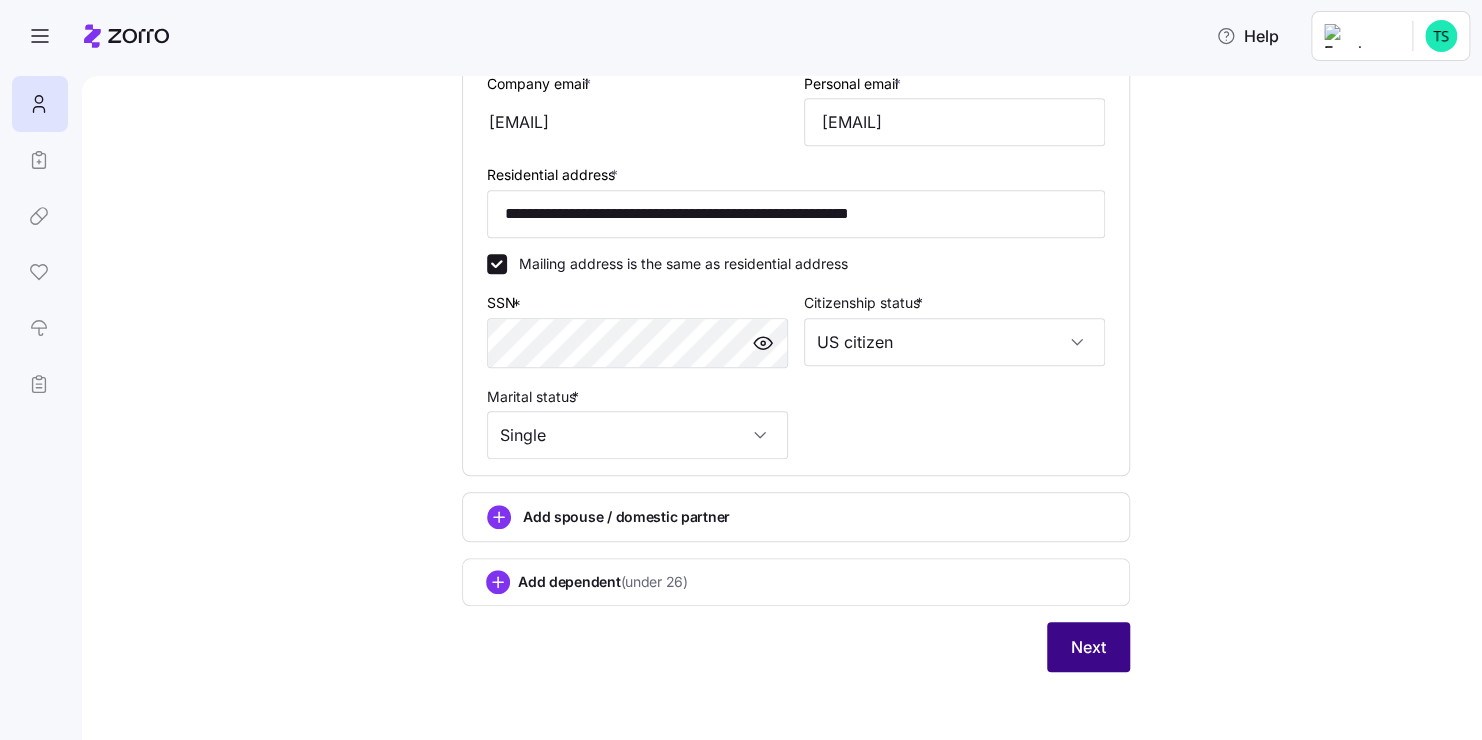 click on "Next" at bounding box center (1088, 647) 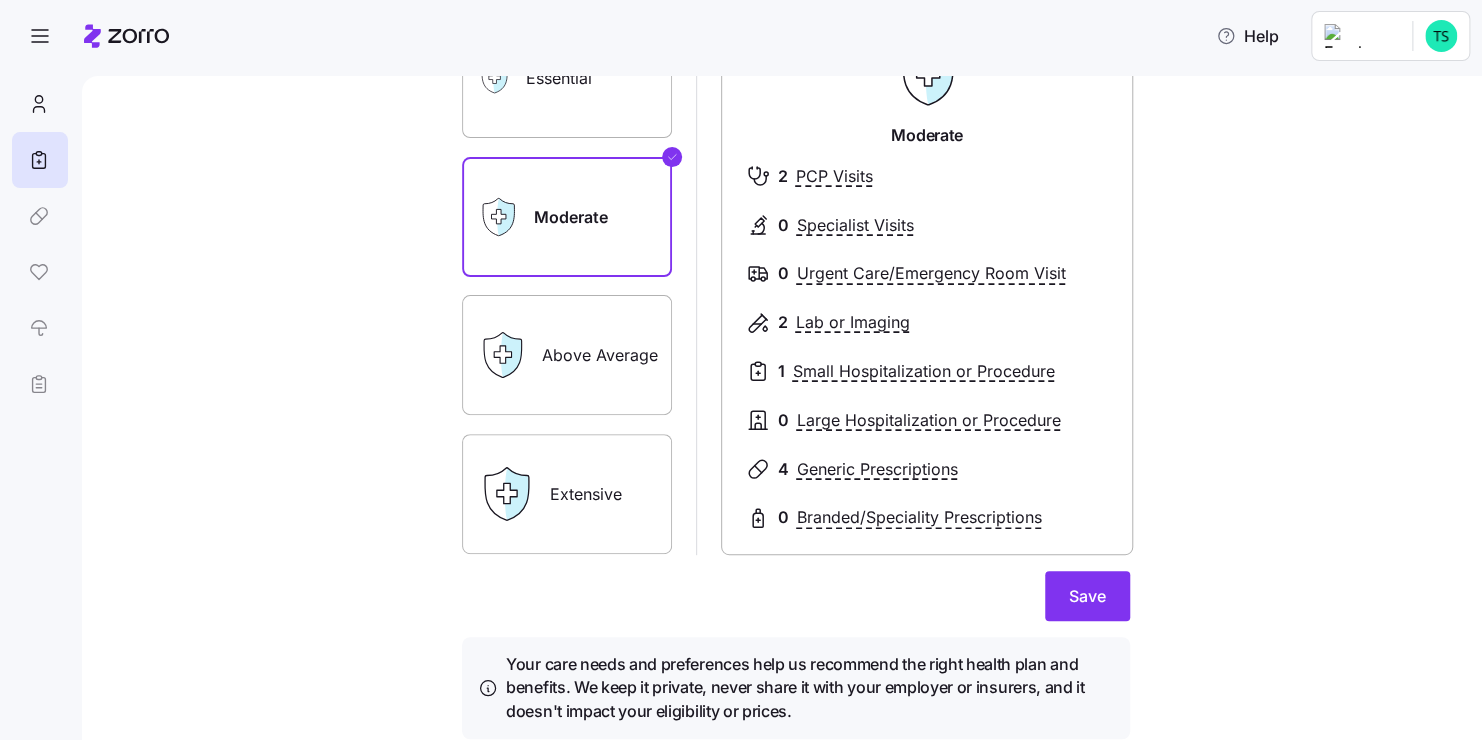scroll, scrollTop: 200, scrollLeft: 0, axis: vertical 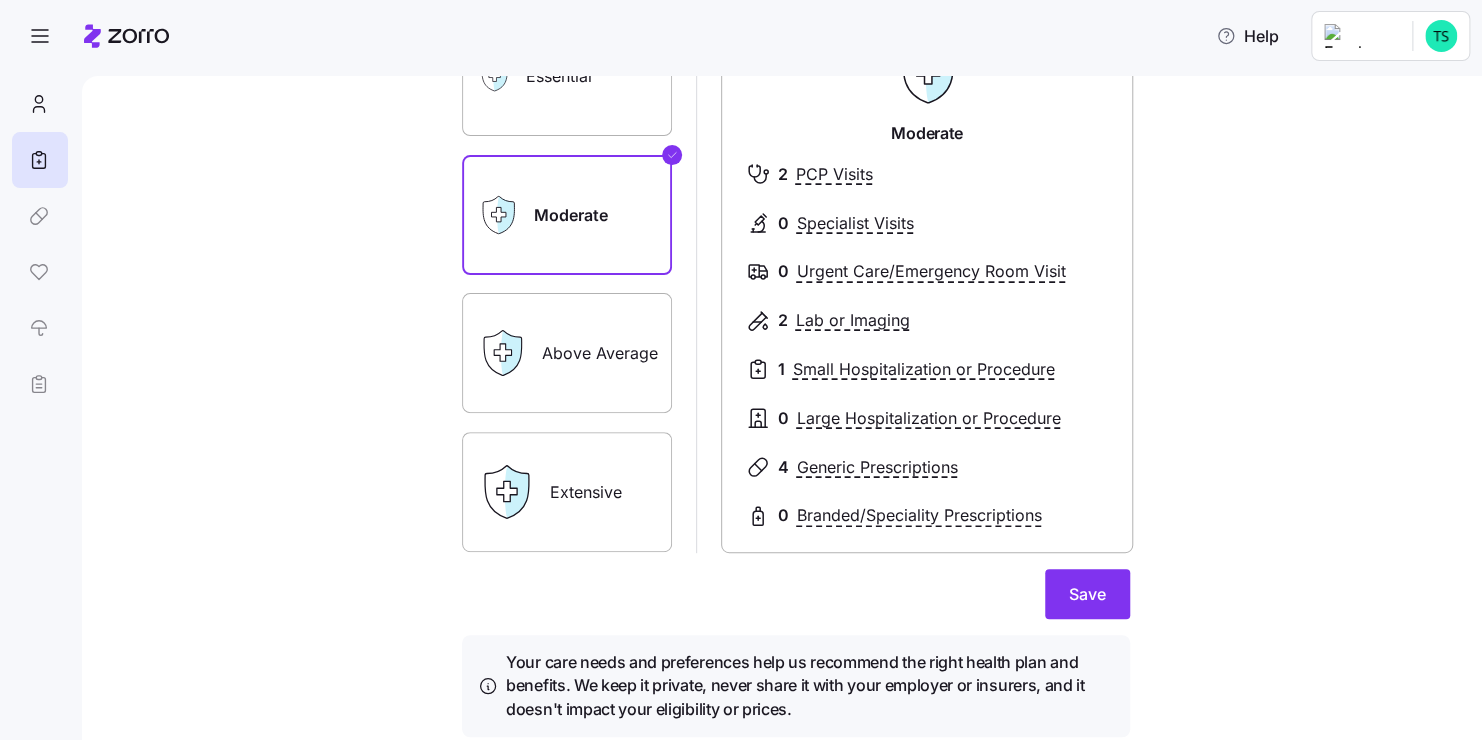 click on "Above Average" at bounding box center (567, 353) 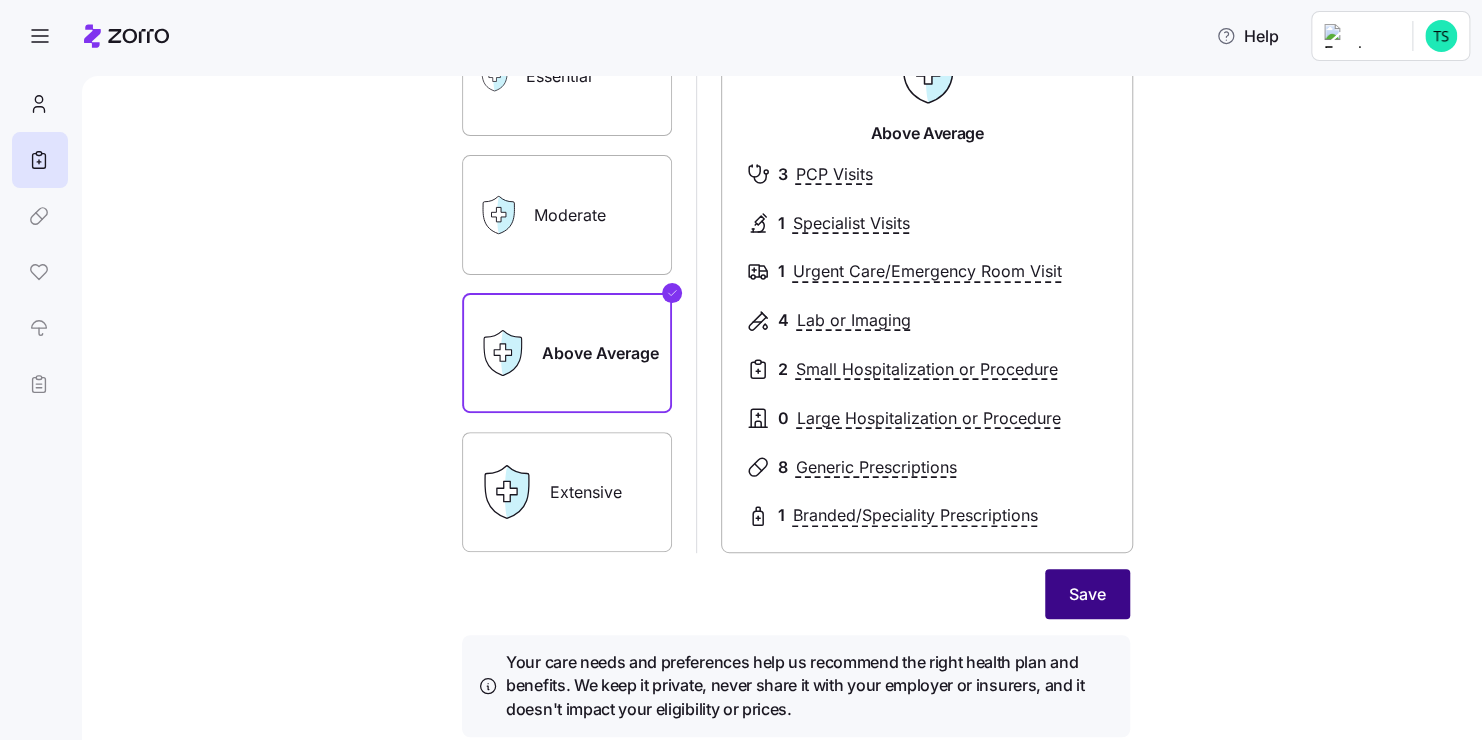 click on "Save" at bounding box center (1087, 594) 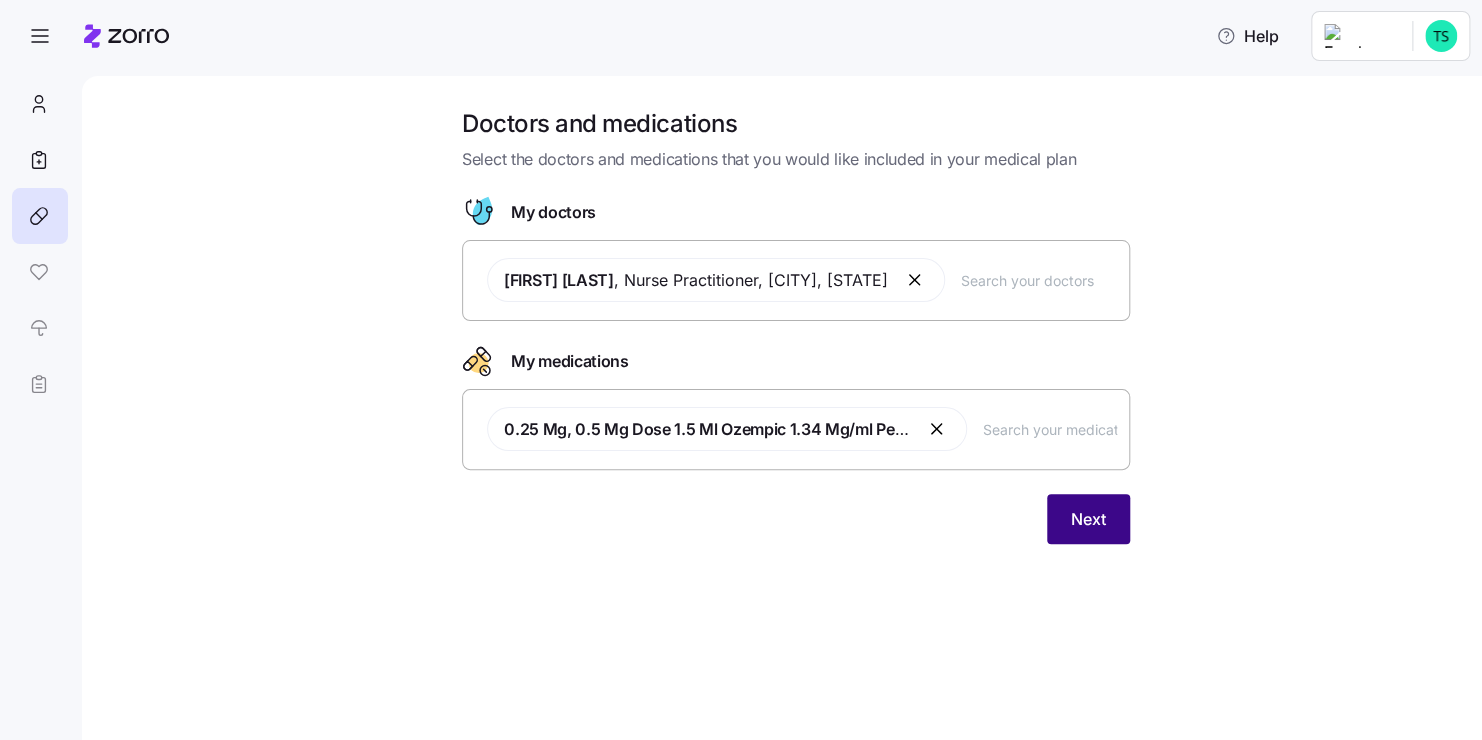 click on "Next" at bounding box center [1088, 519] 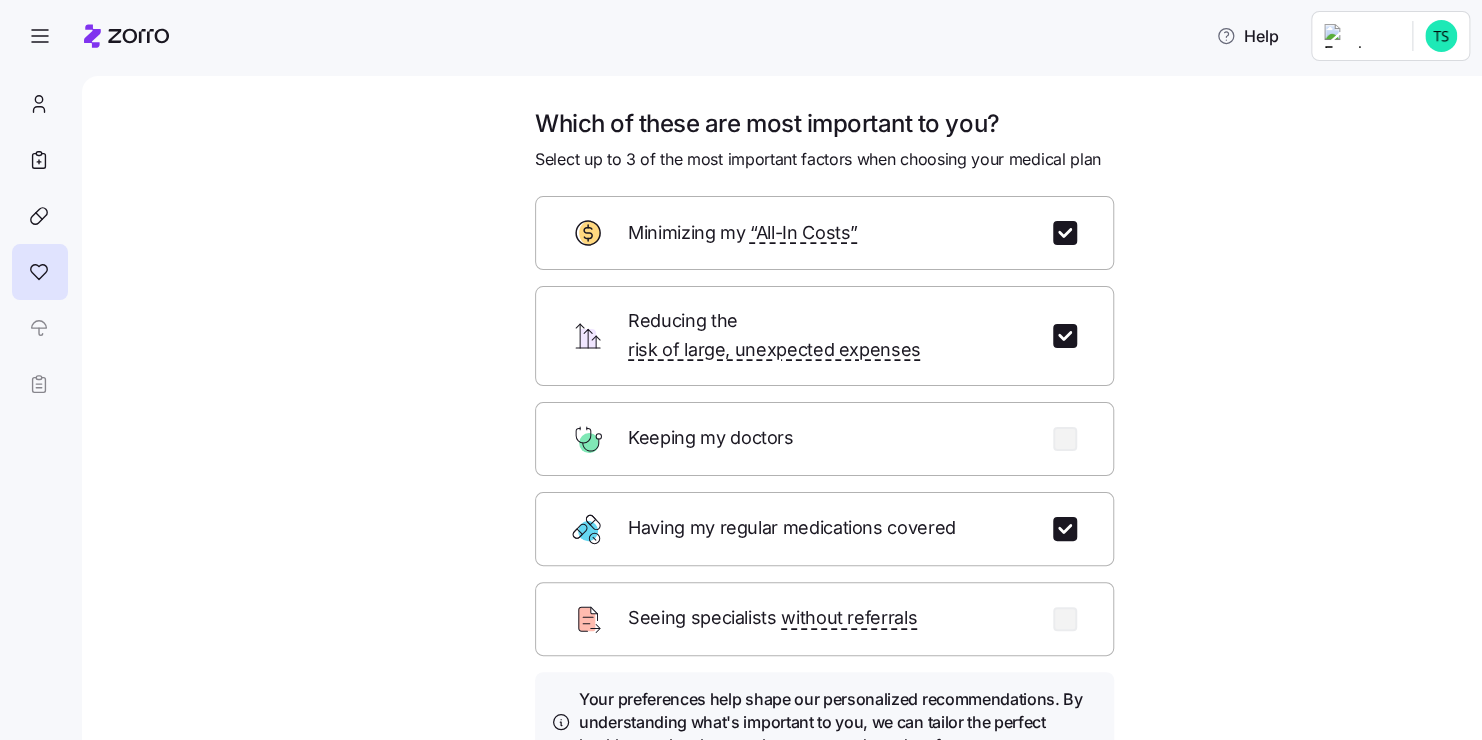 scroll, scrollTop: 172, scrollLeft: 0, axis: vertical 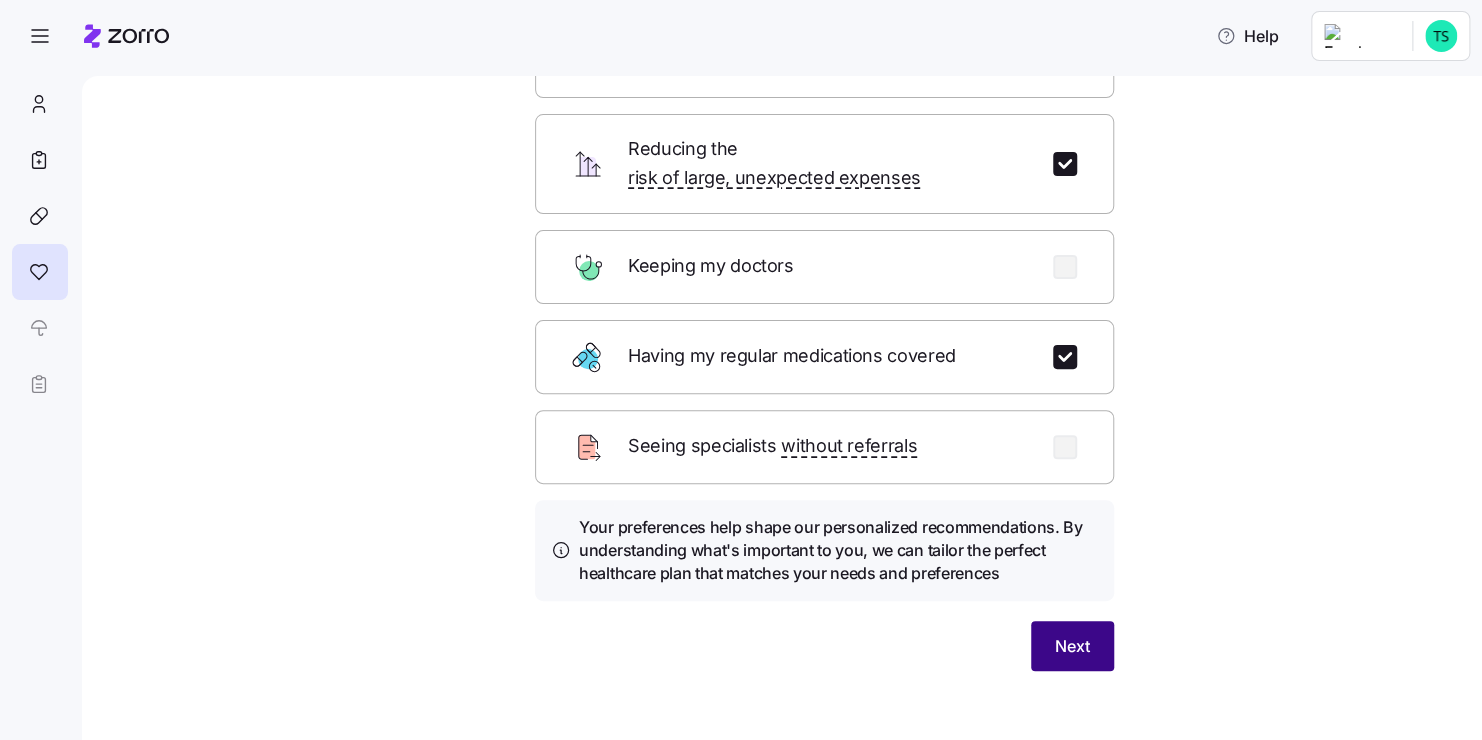 click on "Next" at bounding box center [1072, 646] 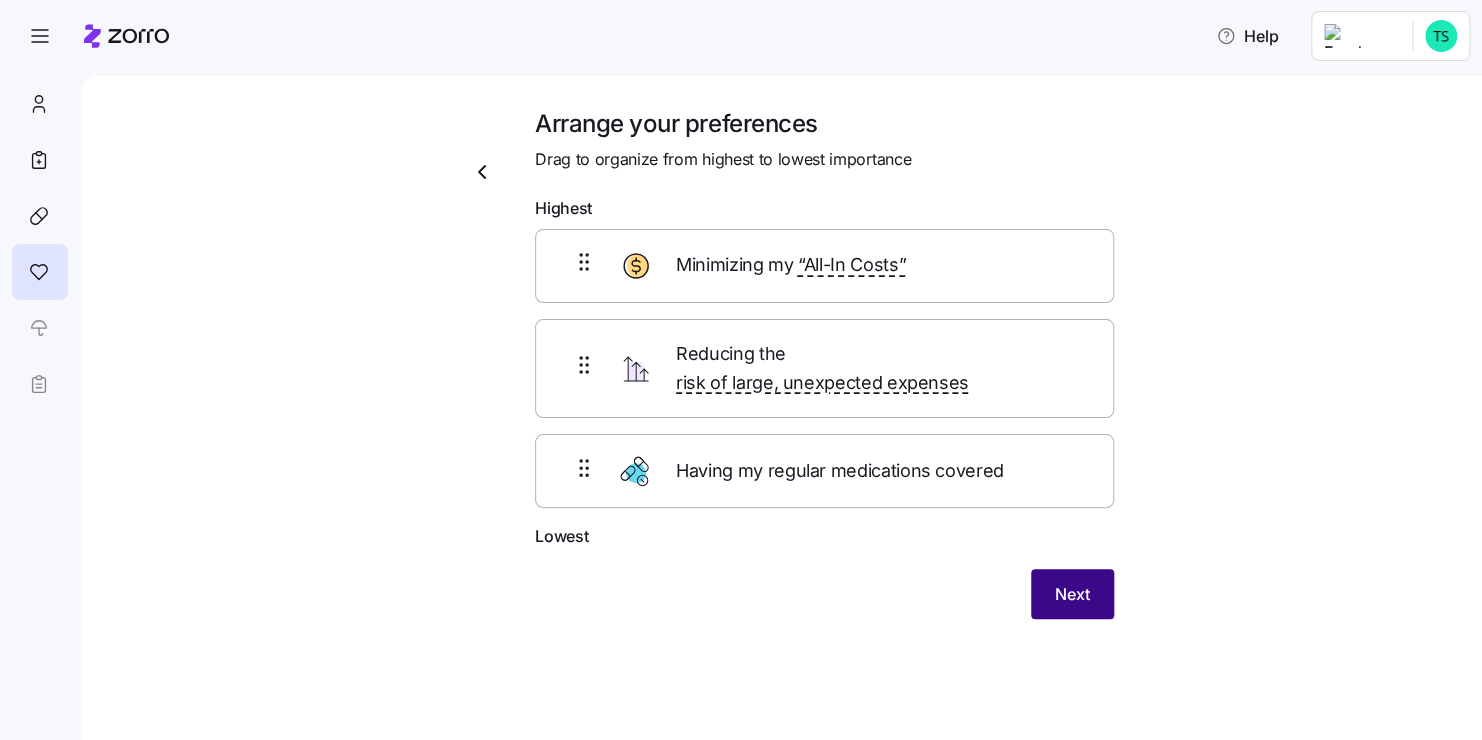 click on "Next" at bounding box center [1072, 594] 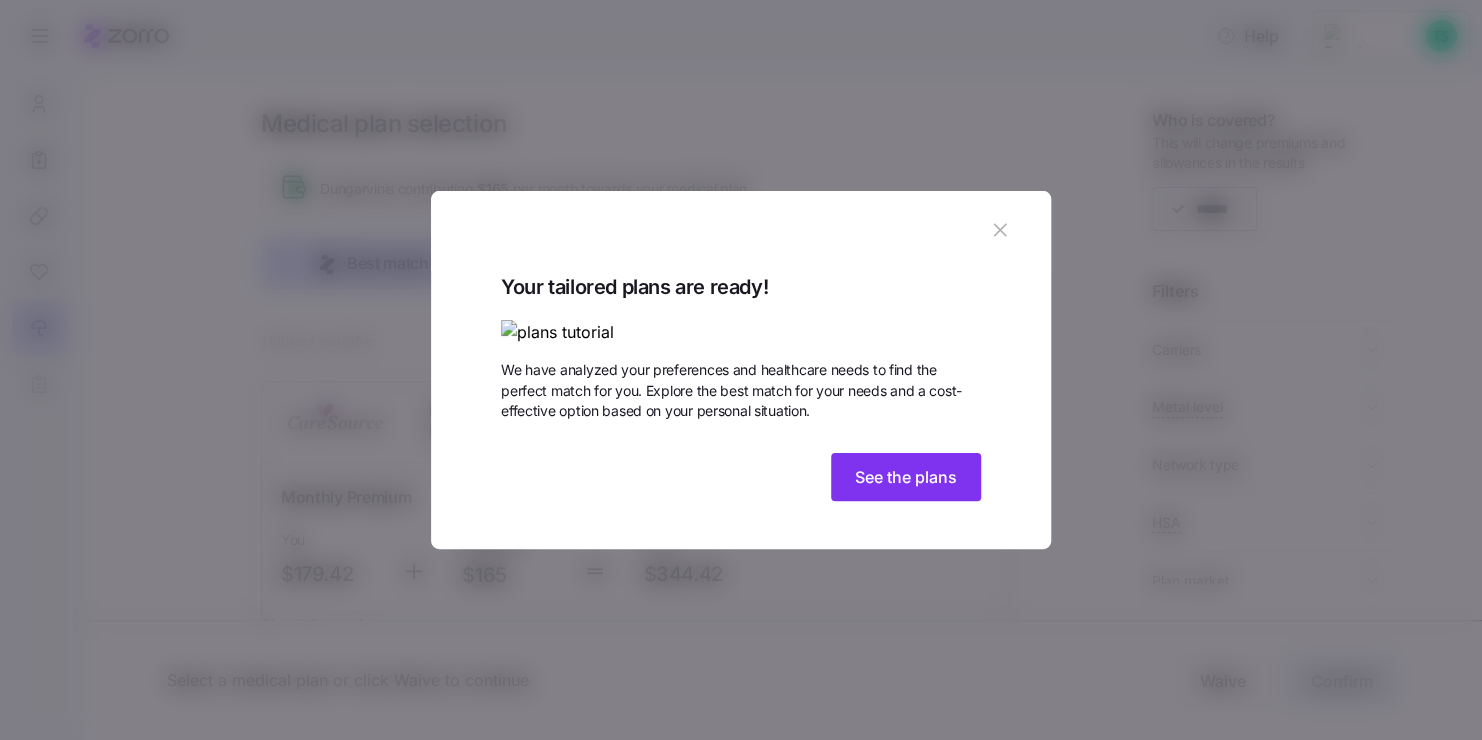 click 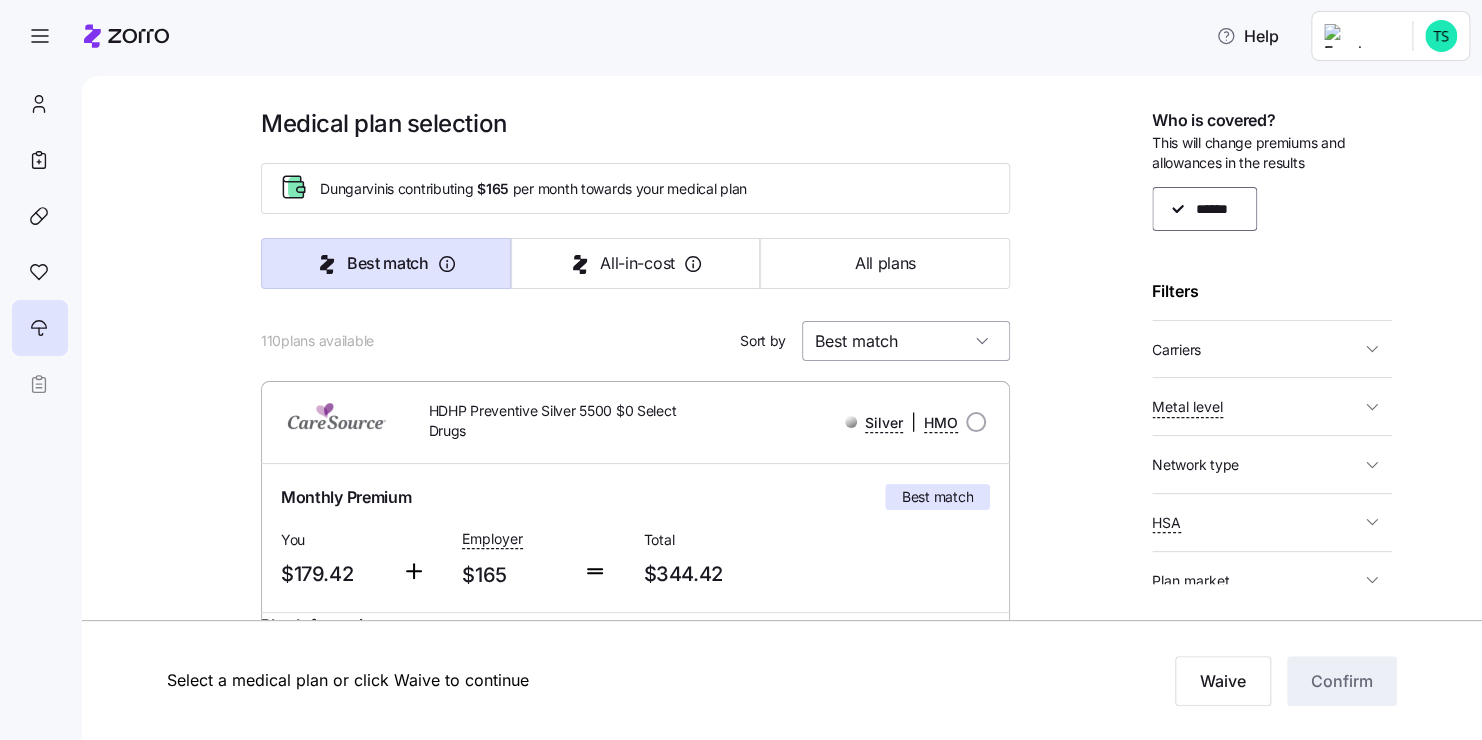 click on "Best match" at bounding box center [906, 341] 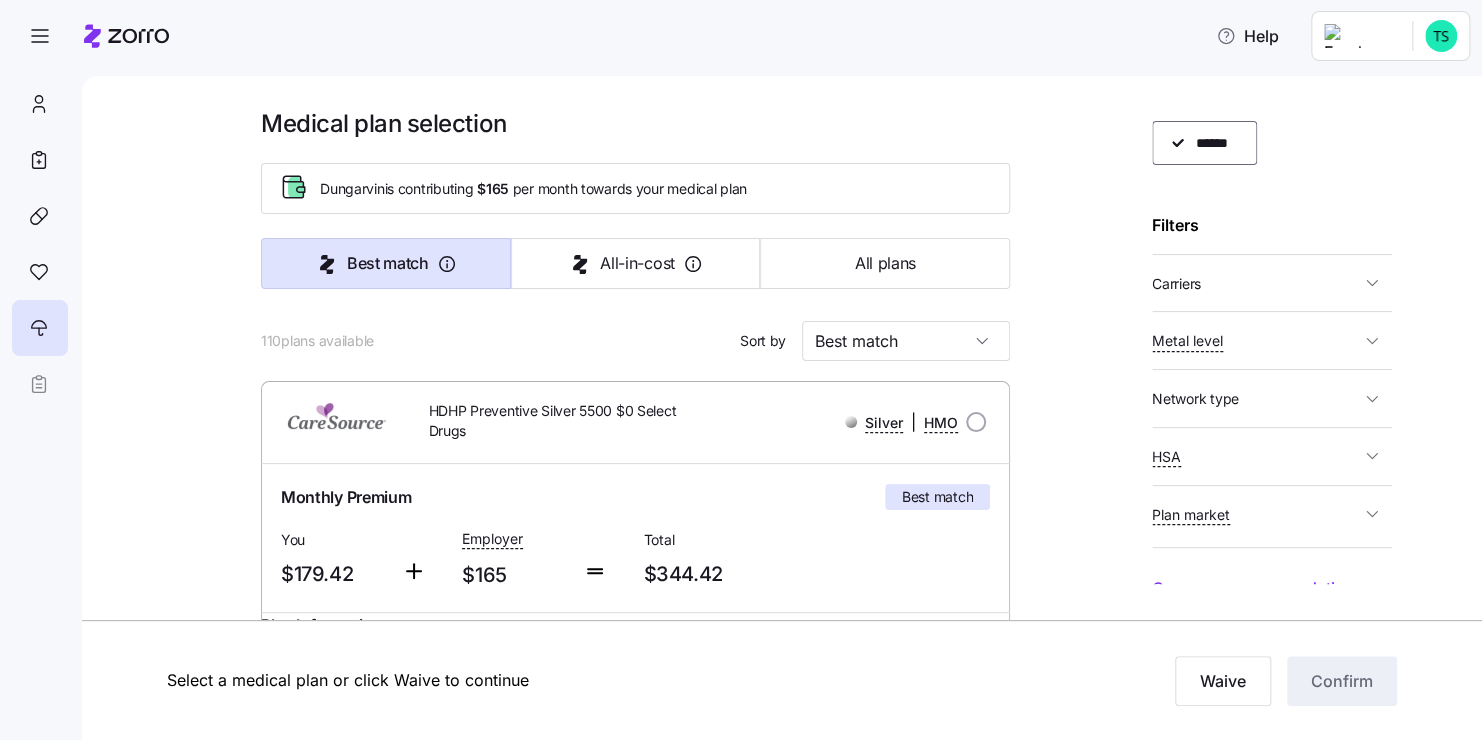 scroll, scrollTop: 81, scrollLeft: 0, axis: vertical 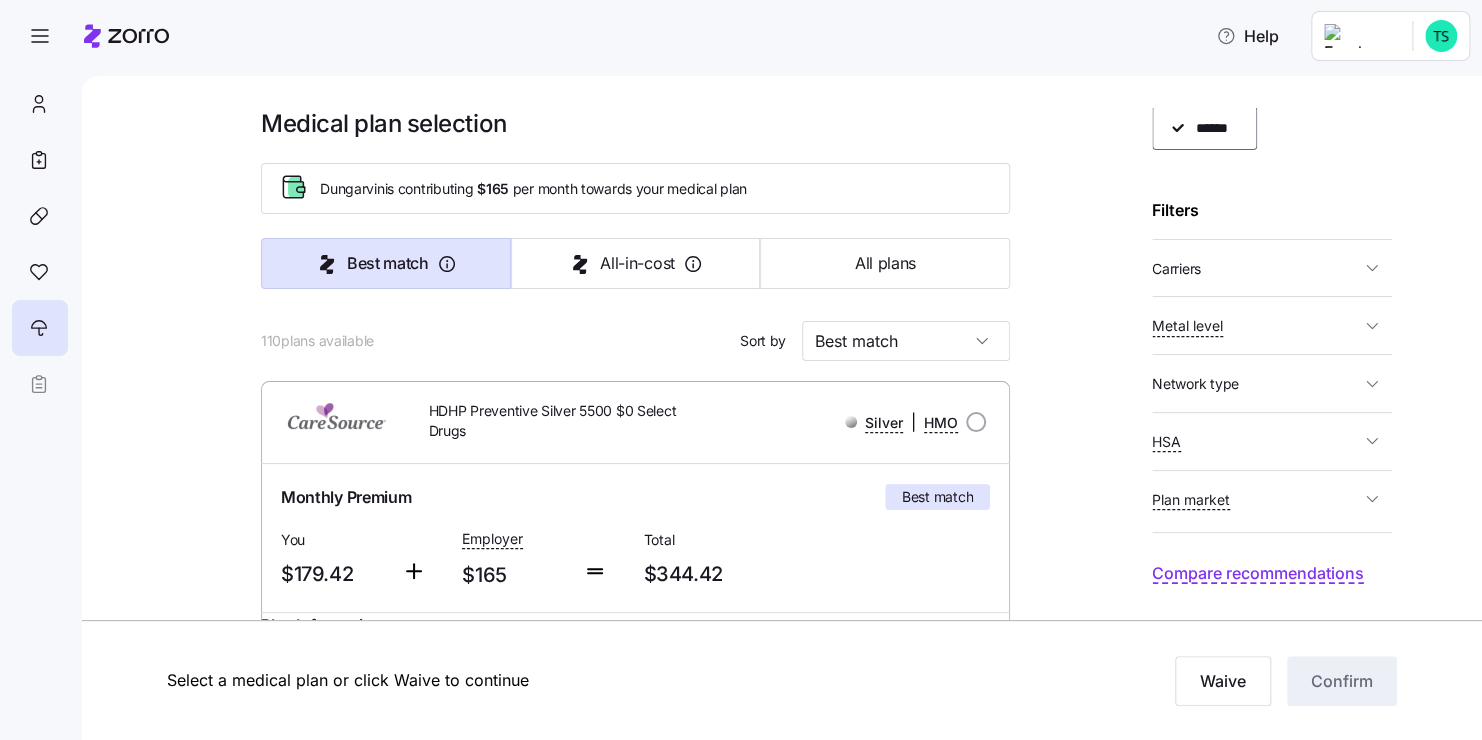 click 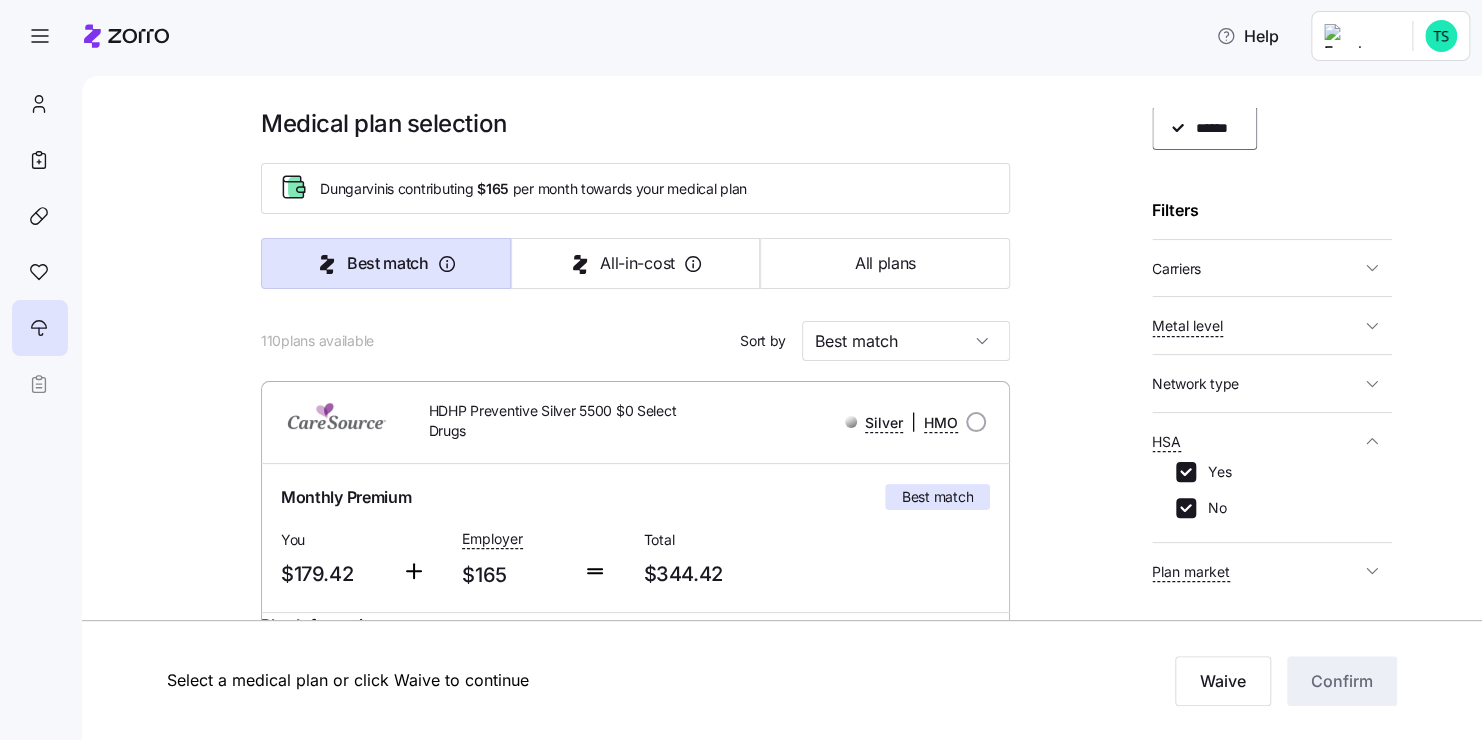 click 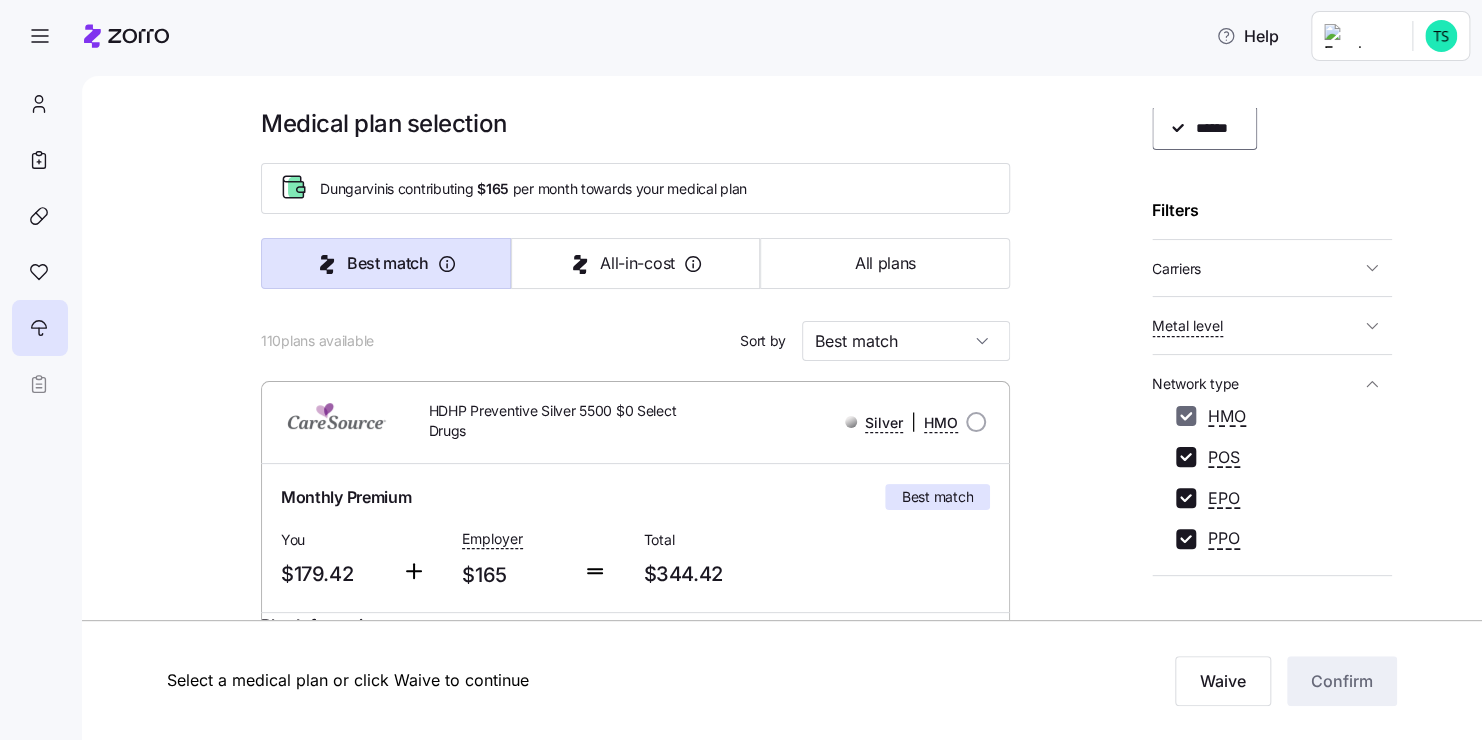 click on "HMO" at bounding box center [1186, 416] 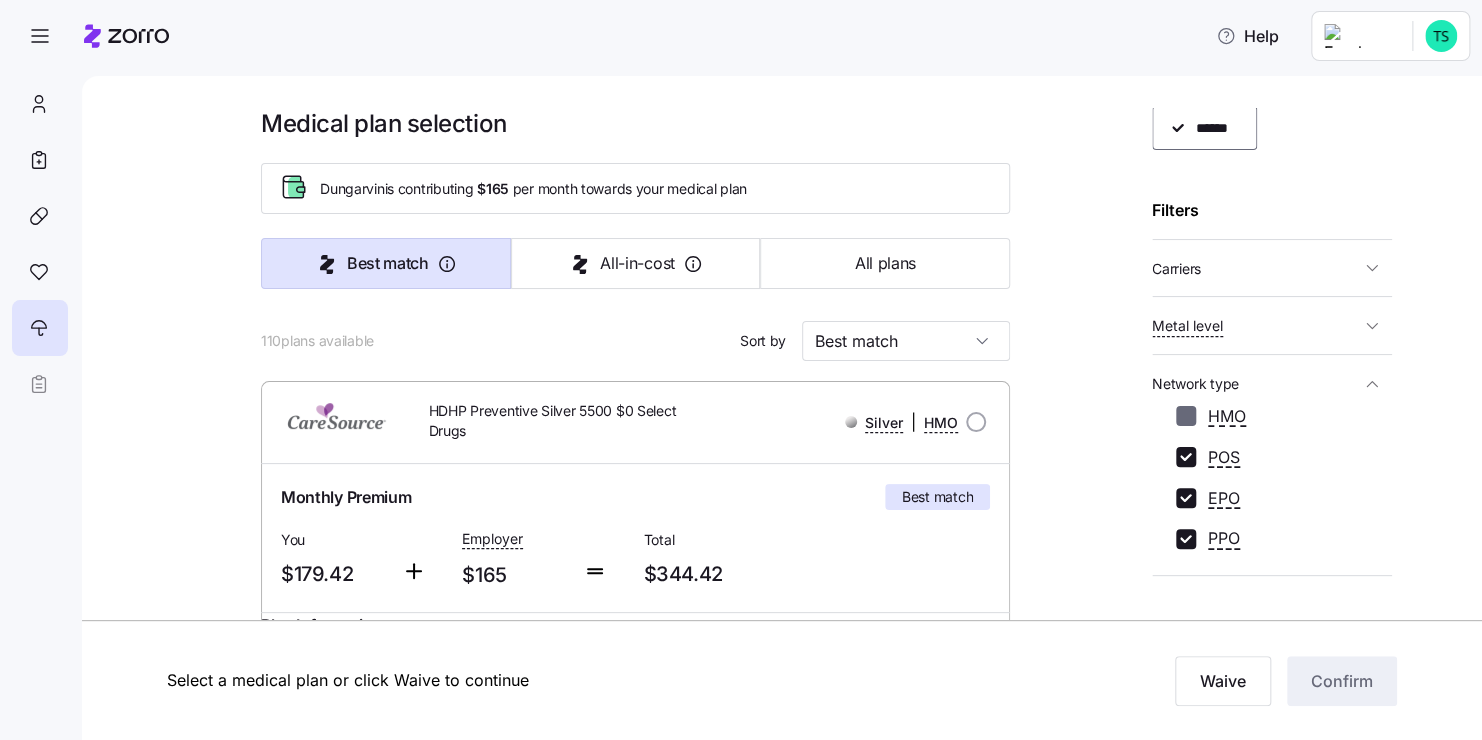checkbox on "false" 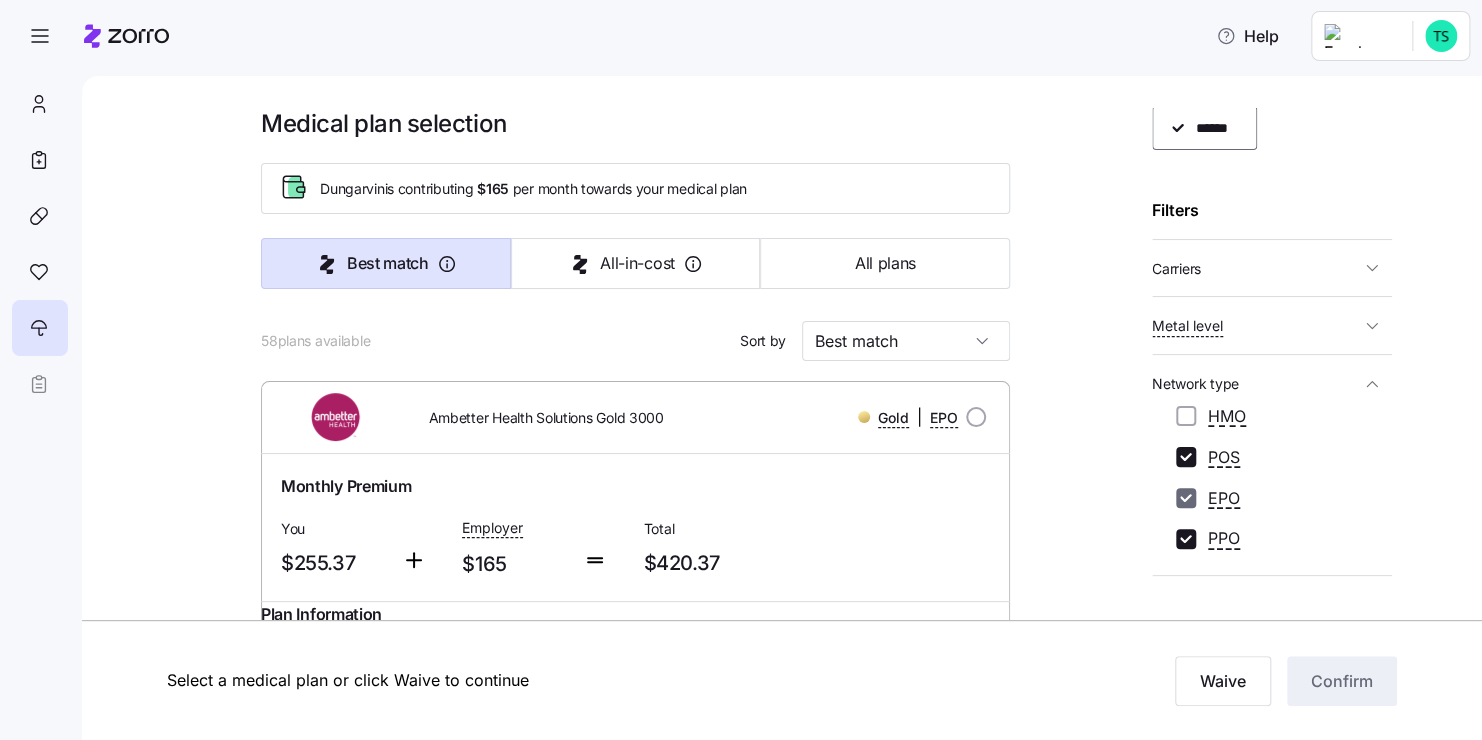 click on "EPO" at bounding box center [1186, 498] 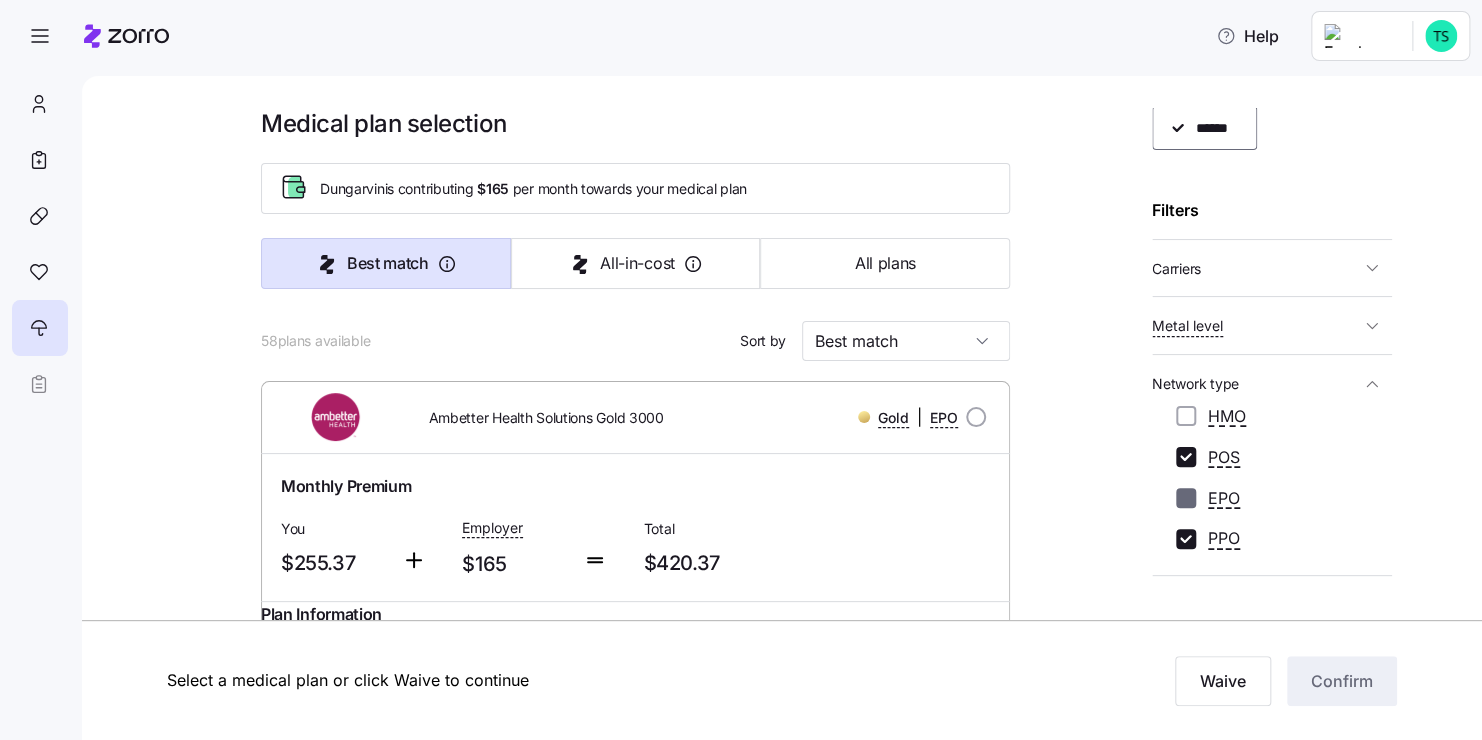 checkbox on "false" 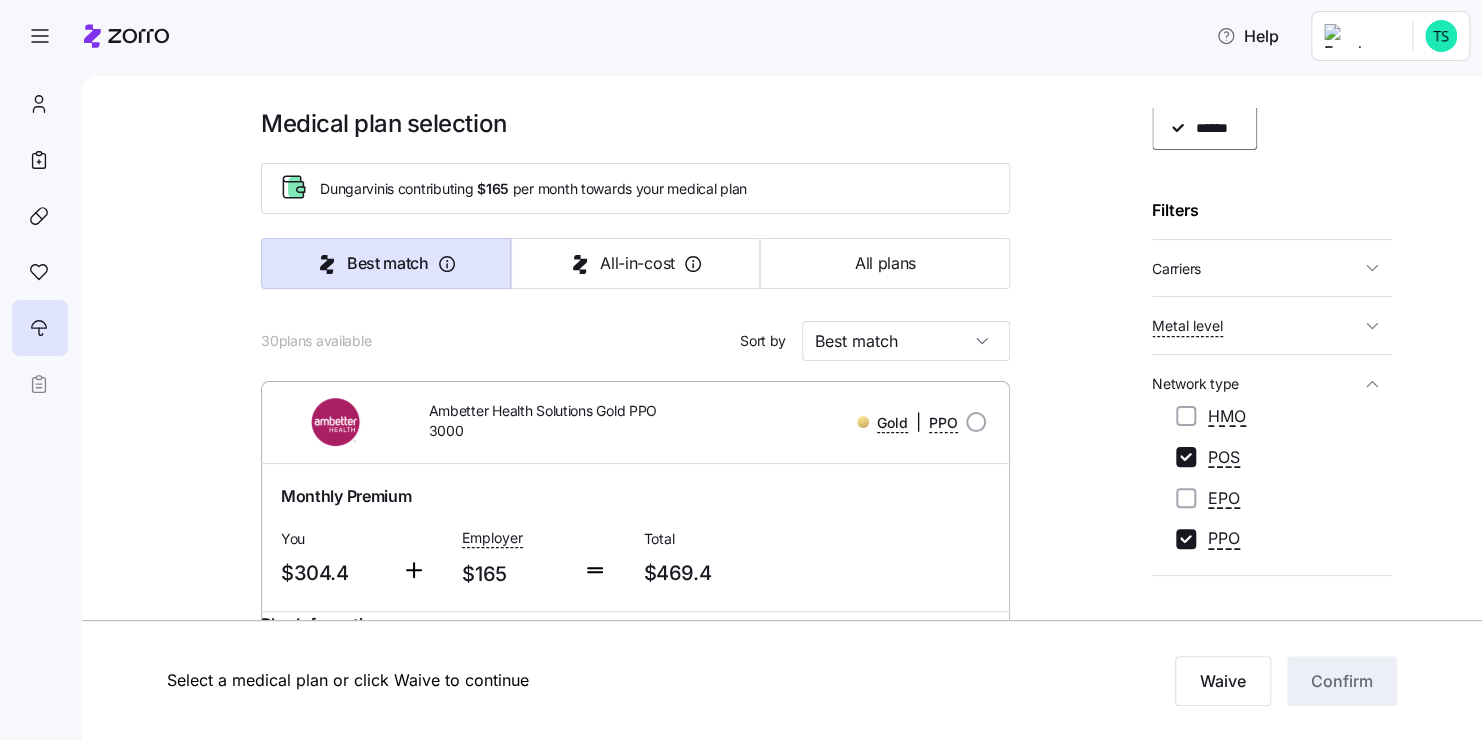 click on "Medical plan selection Dungarvin is contributing $165 per month towards your medical plan Best match All-in-cost All plans 30 plans available Sort by Best match Ambetter Health Solutions Gold PPO 3000 Gold | PPO Monthly Premium You $304.4 Employer $165 Total $469.4 Plan Information Deductible $3,000 Max-out-of-pocket $5,000 All-In-Cost $$$ Not HSA eligible Referral-free [FIRST] [LAST] , [DATE] , [NUMBER] [STREET], [CITY], [STATE] [ZIP], [COUNTRY] ; Who is covered: Me ; Employer contribution: up to $165 Medical Plan Ambetter Health Solutions Gold PPO 3000 Gold | PPO Summary of benefits Select Your current choice Premium Total Premium $469.4 After allowance $304.4 Deductible Individual: Medical $3,000 Individual: Drug 0 Family: Medical $6,000 Family: Drug 0 Max Out of Pocket Individual: Medical $5,000 Individual: Drug 0 Family: Medical $10,000 Family: Drug 0 HSA Eligible HSA Eligible No Doctor visits Primary Care In-Network: $25 / Out-of-Network: 50% after deductible ID:" at bounding box center [796, 1814] 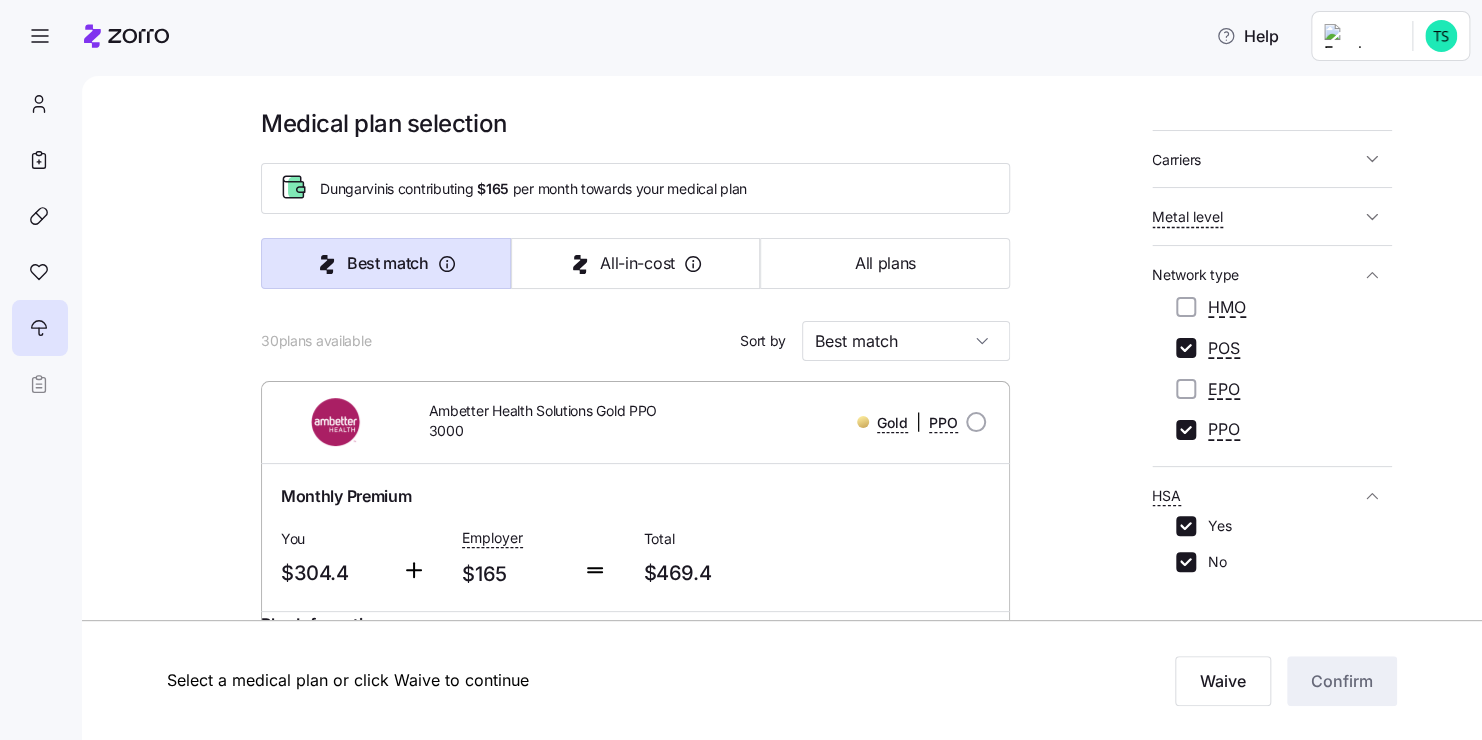 scroll, scrollTop: 230, scrollLeft: 0, axis: vertical 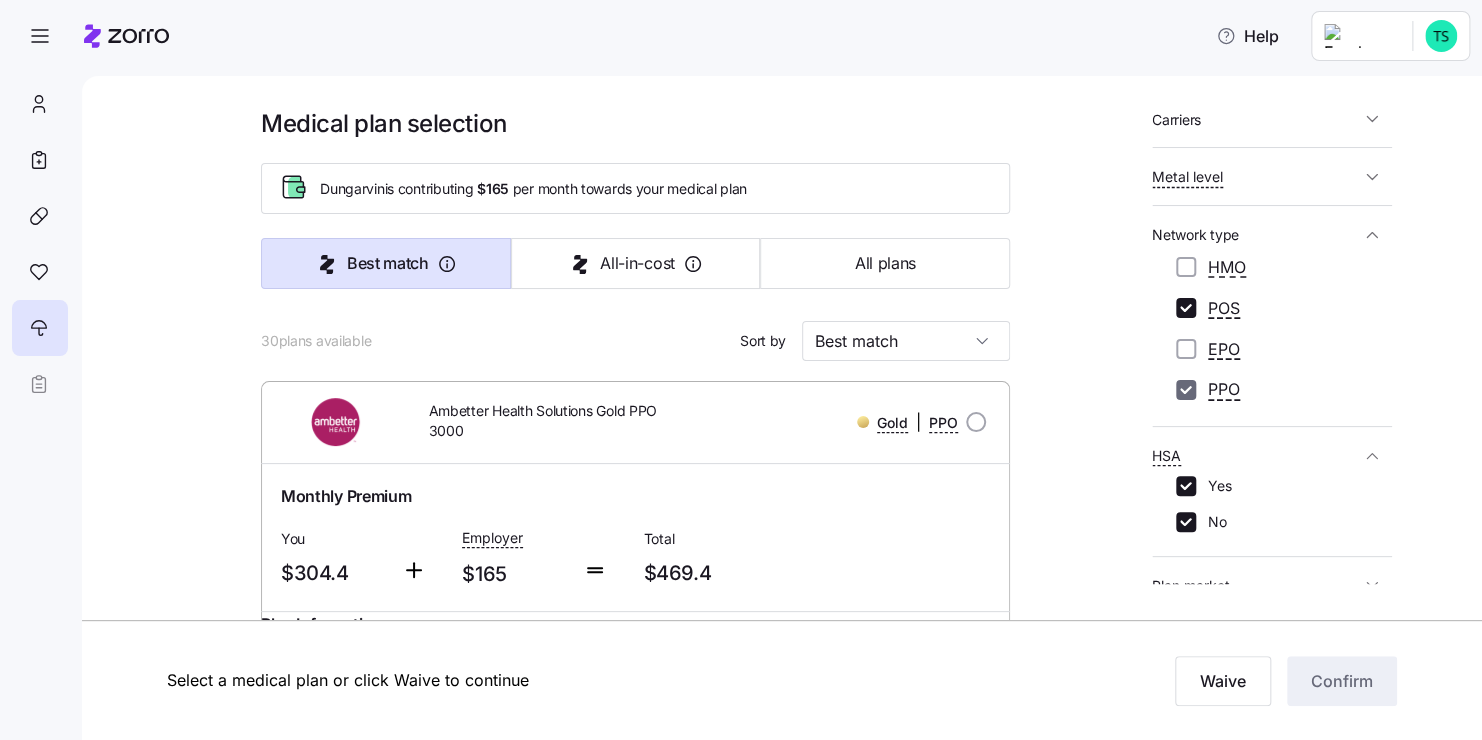 click on "PPO" at bounding box center [1186, 390] 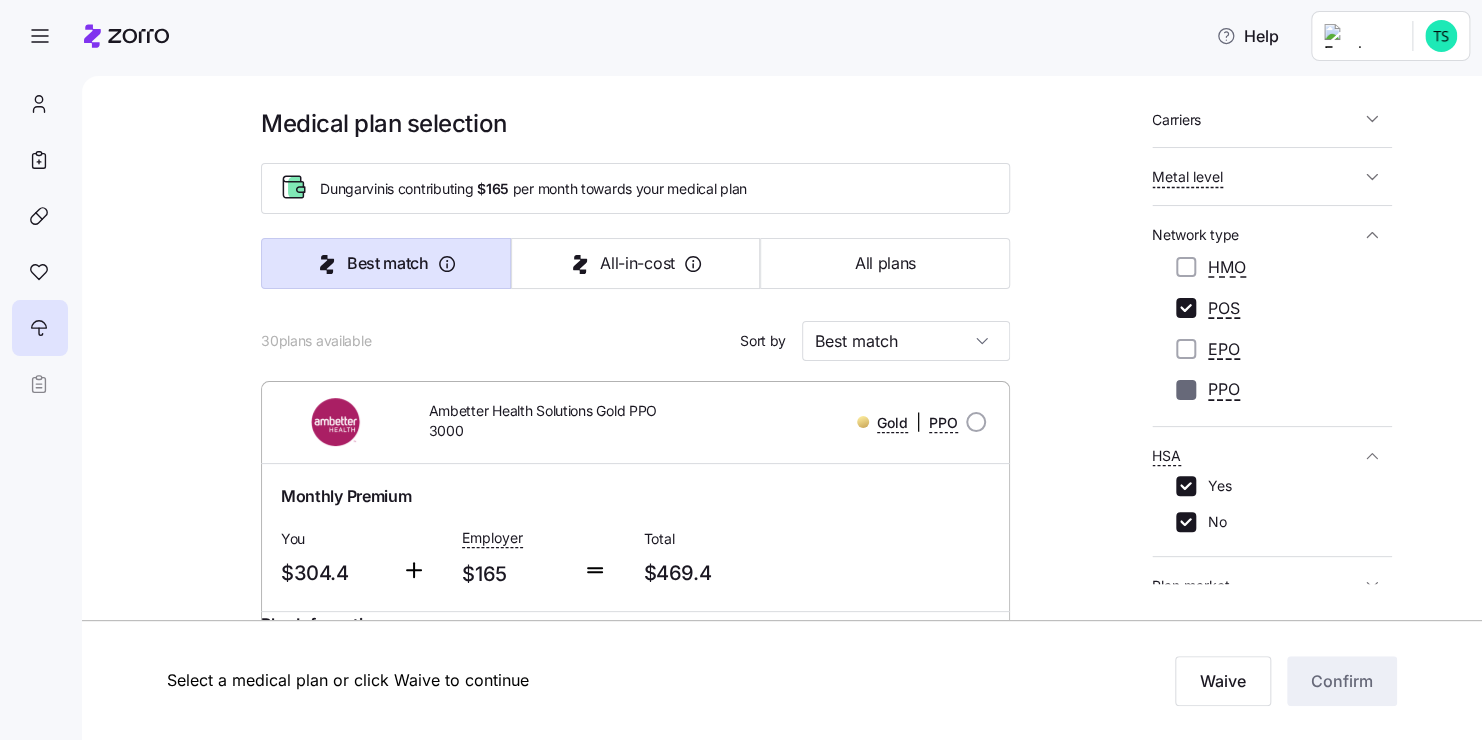 checkbox on "false" 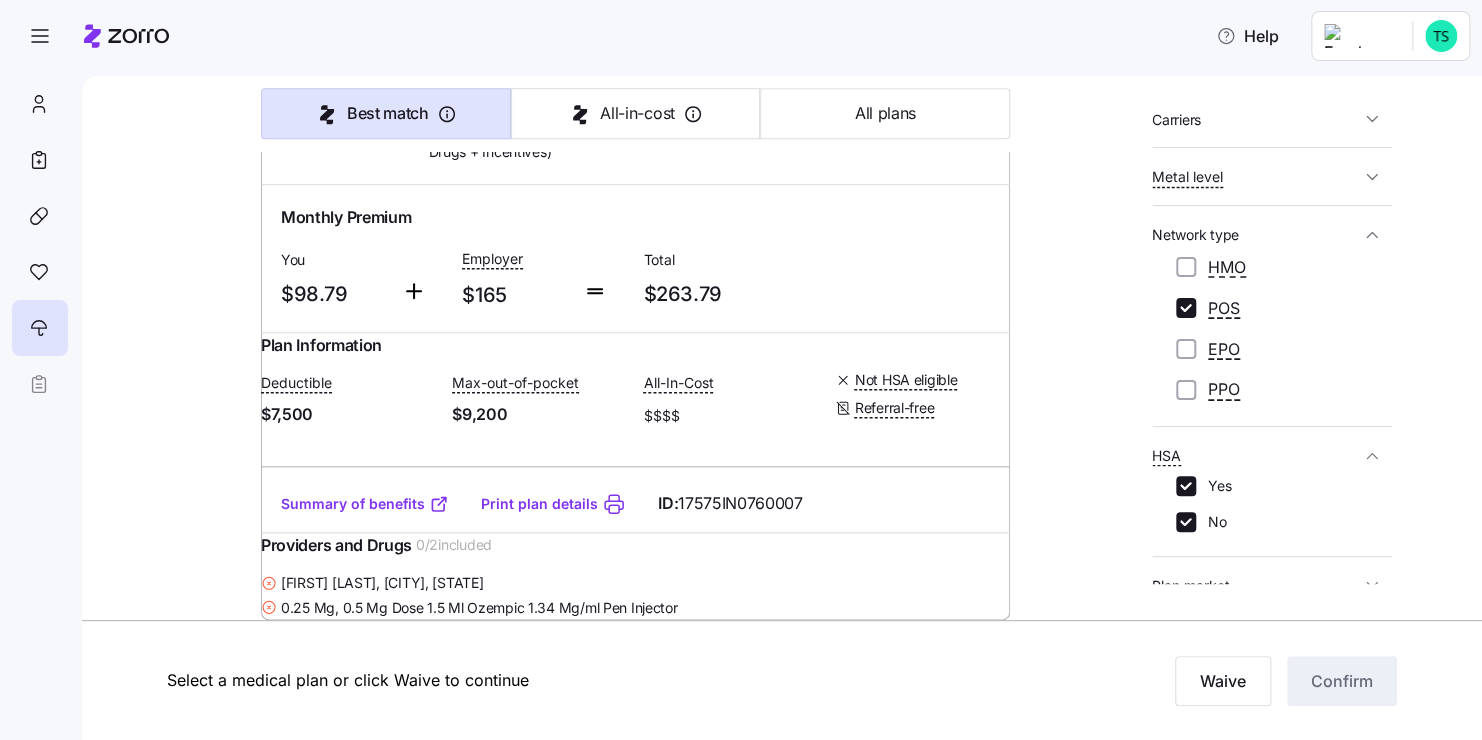 scroll, scrollTop: 971, scrollLeft: 0, axis: vertical 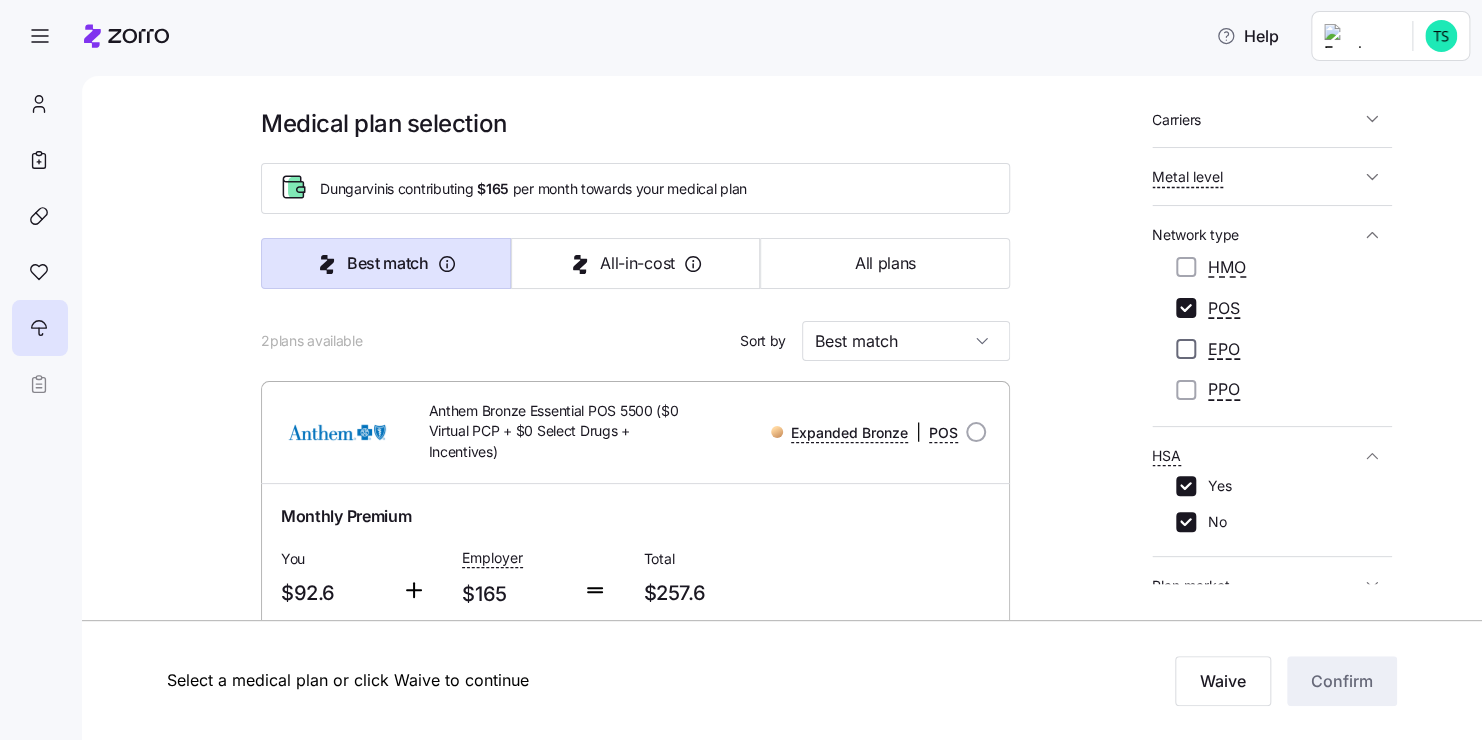 click on "EPO" at bounding box center [1186, 349] 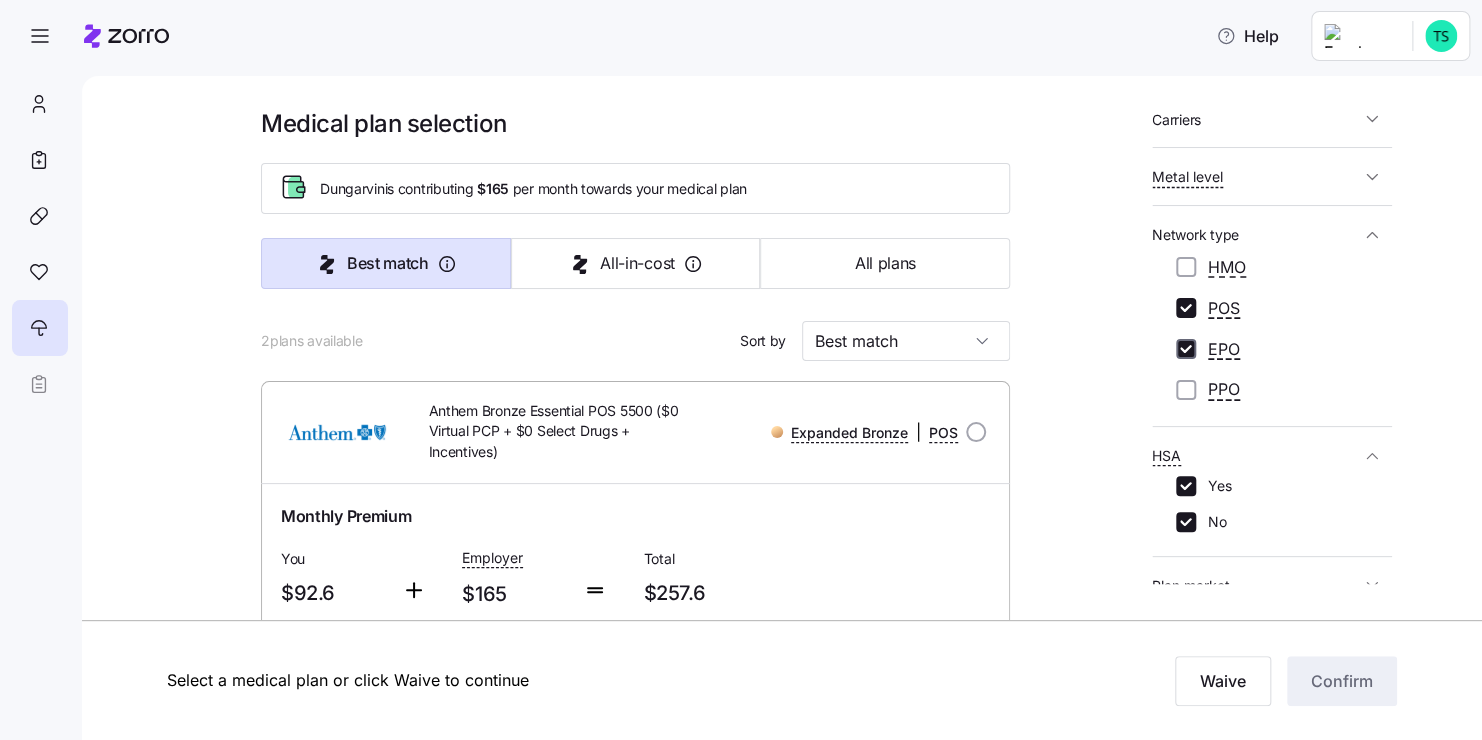 checkbox on "true" 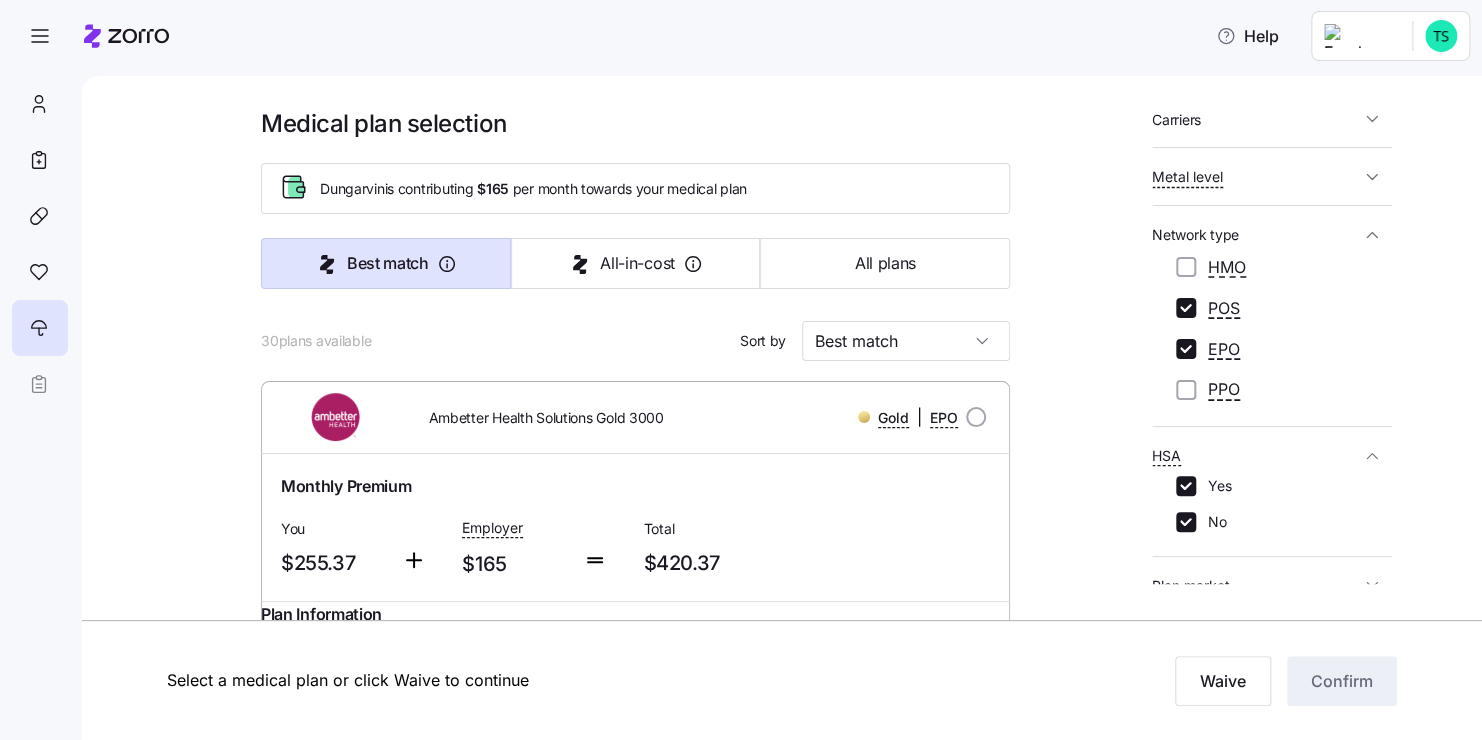 click on "POS" at bounding box center (1208, 308) 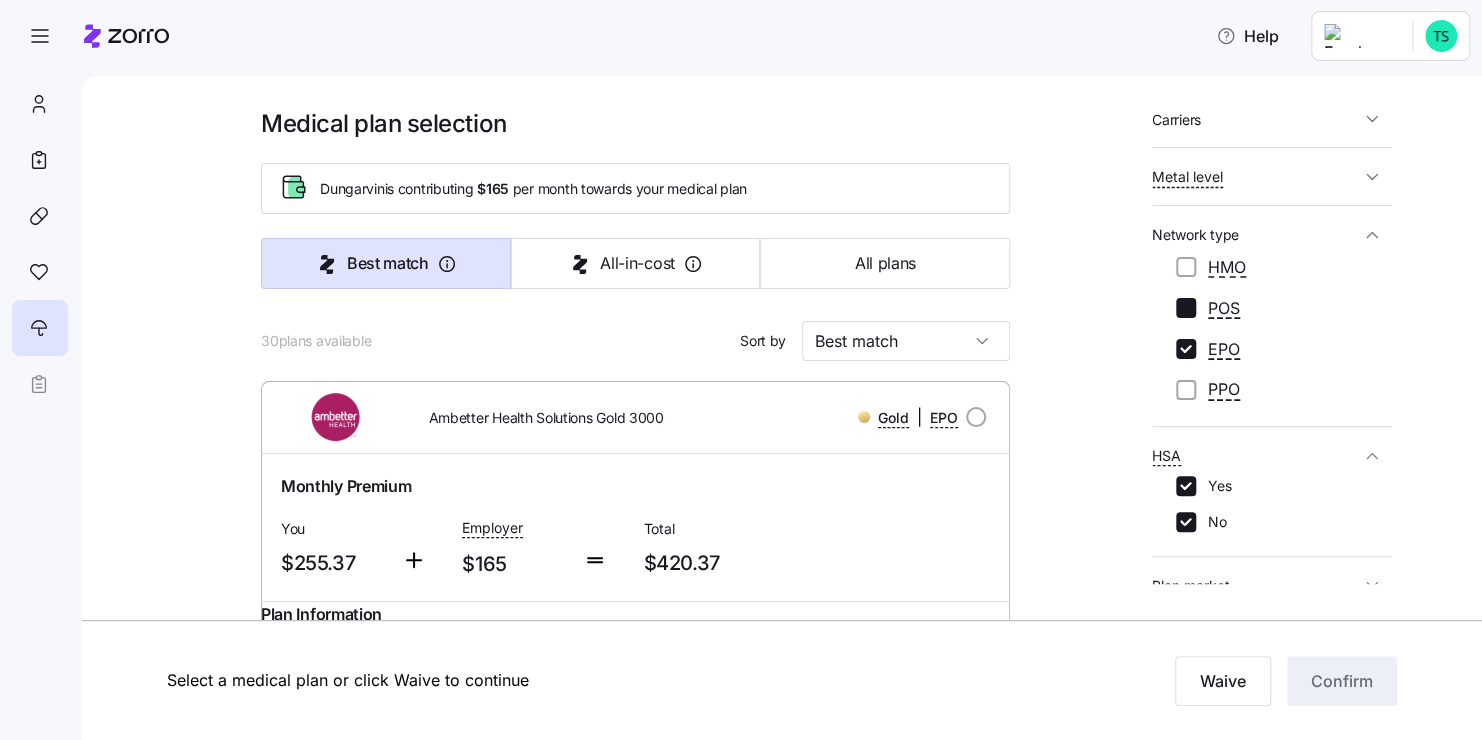 checkbox on "false" 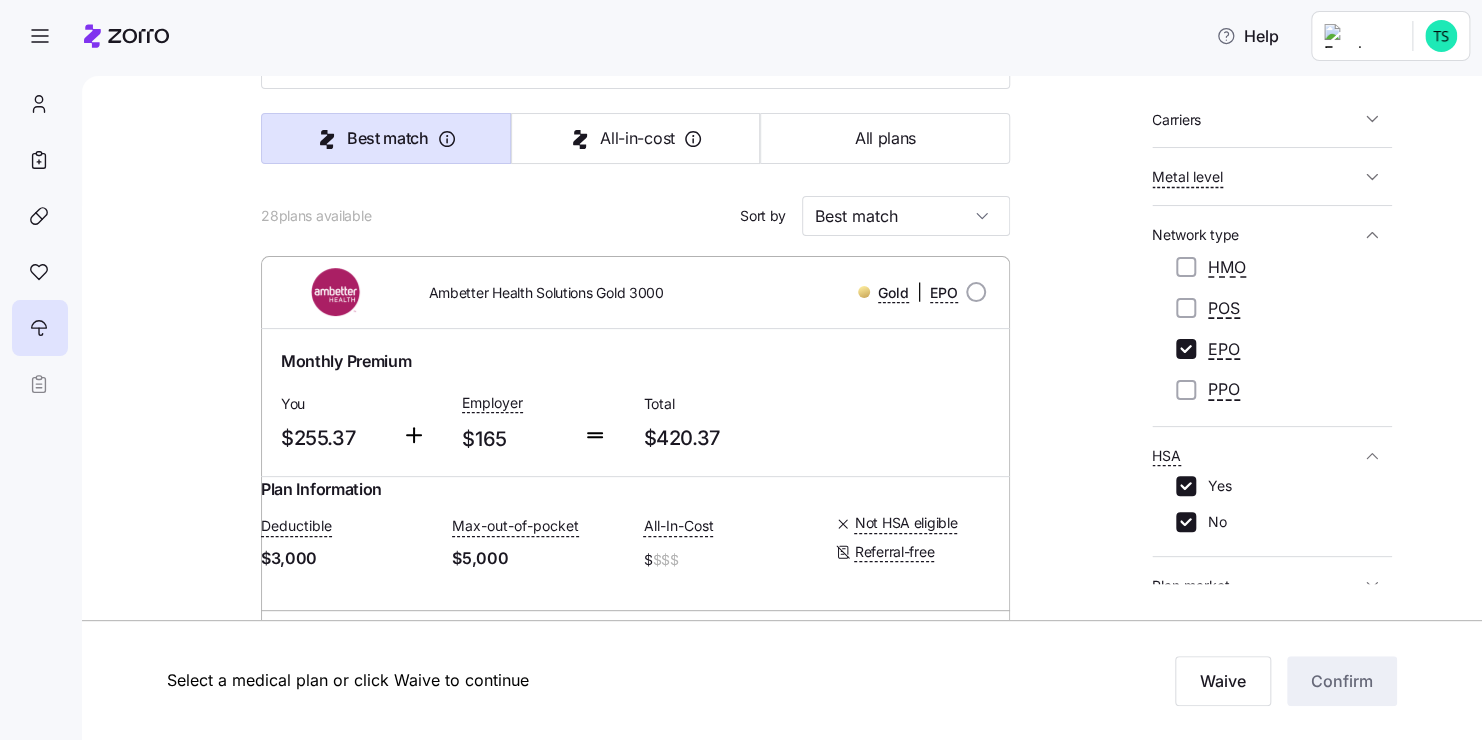 scroll, scrollTop: 0, scrollLeft: 0, axis: both 